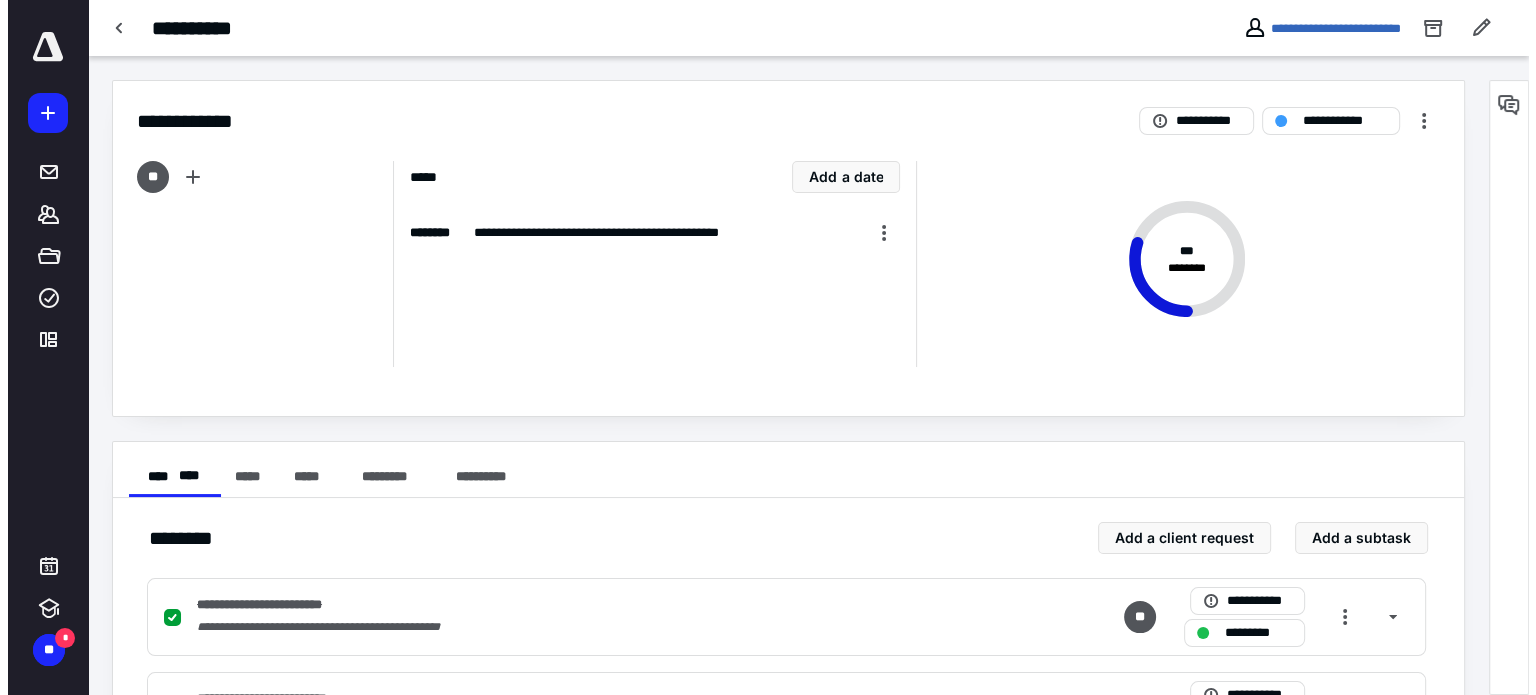 scroll, scrollTop: 0, scrollLeft: 0, axis: both 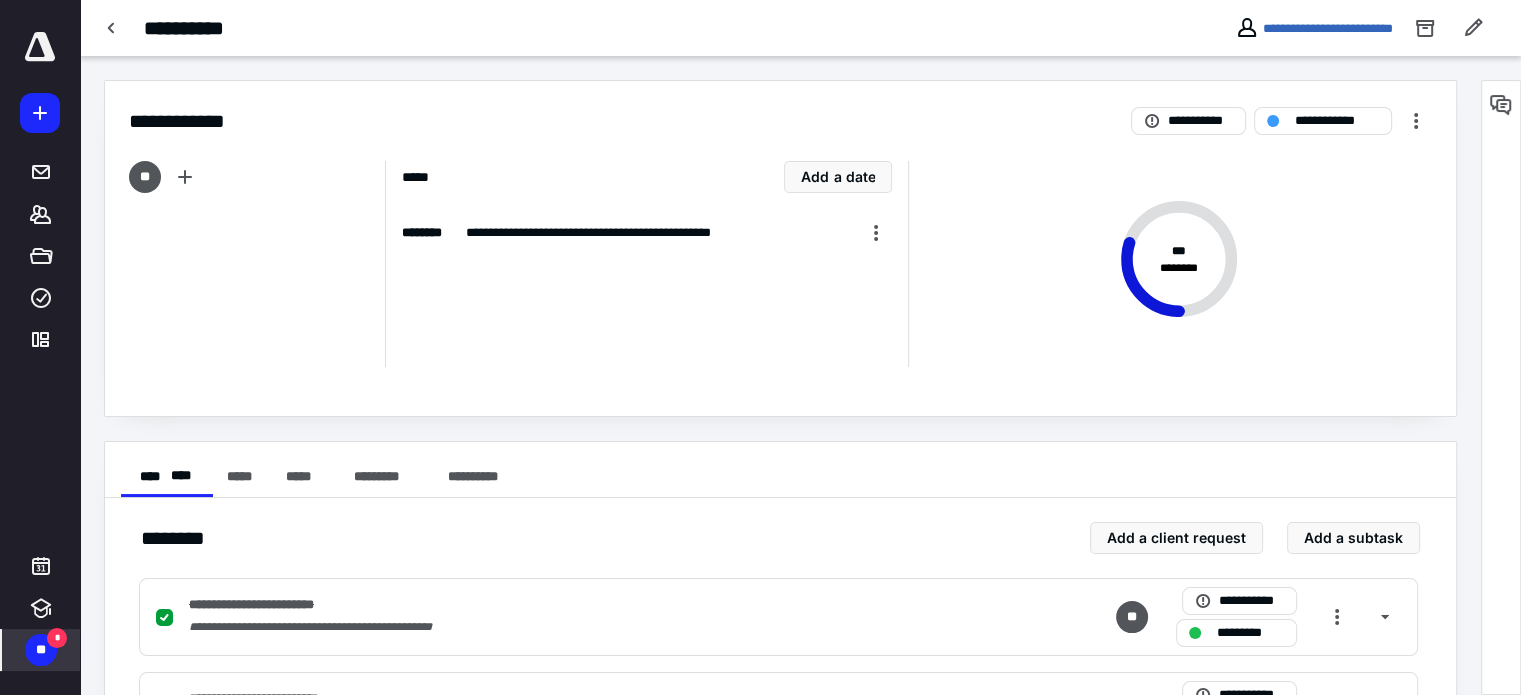 click on "*" at bounding box center [57, 638] 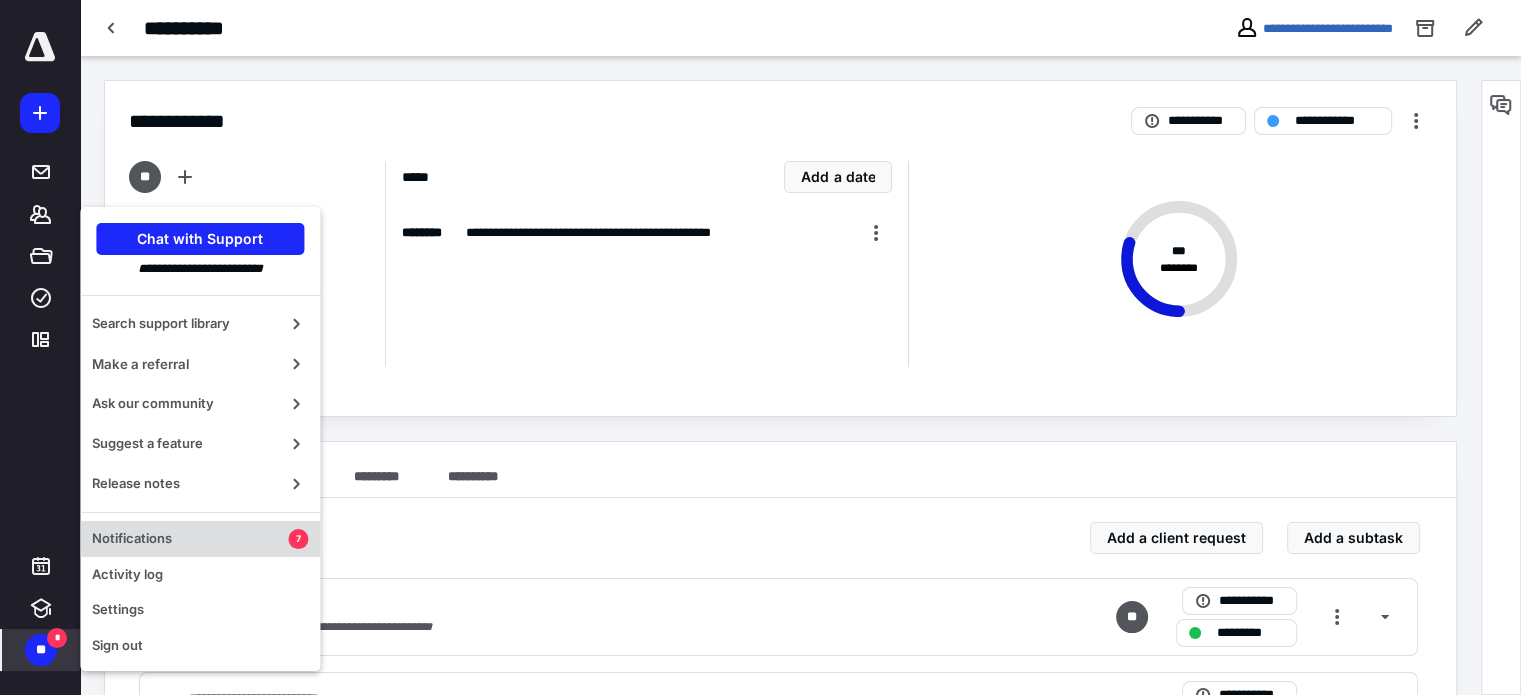 click on "Notifications" at bounding box center [190, 539] 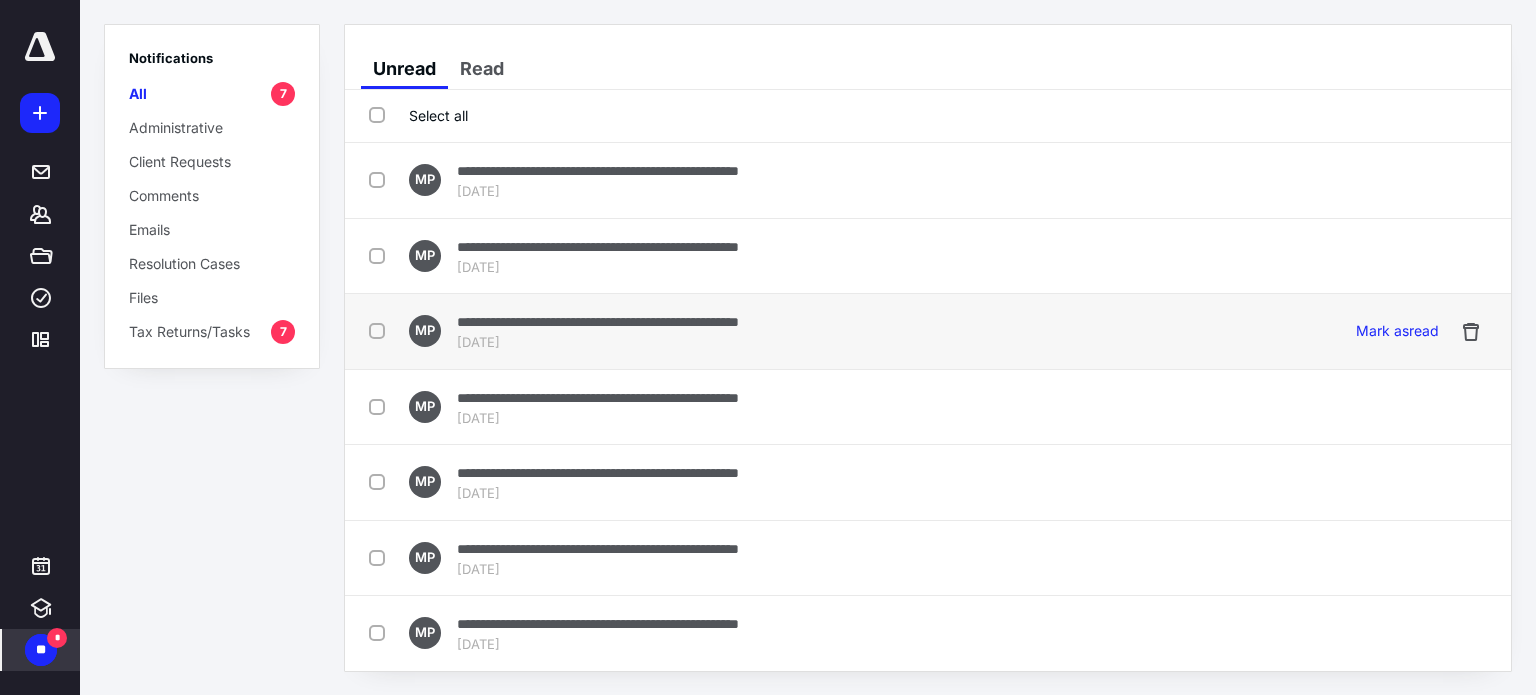 click on "**********" at bounding box center (598, 322) 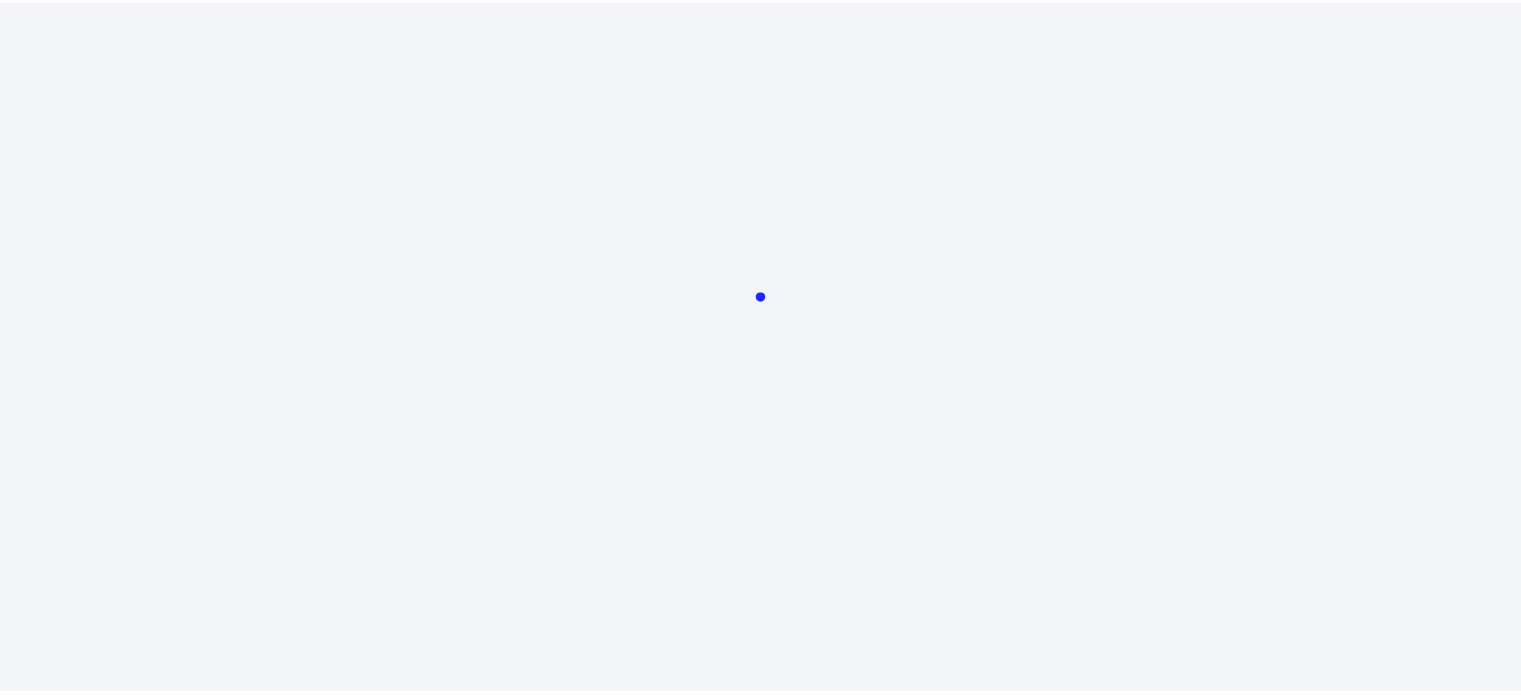scroll, scrollTop: 0, scrollLeft: 0, axis: both 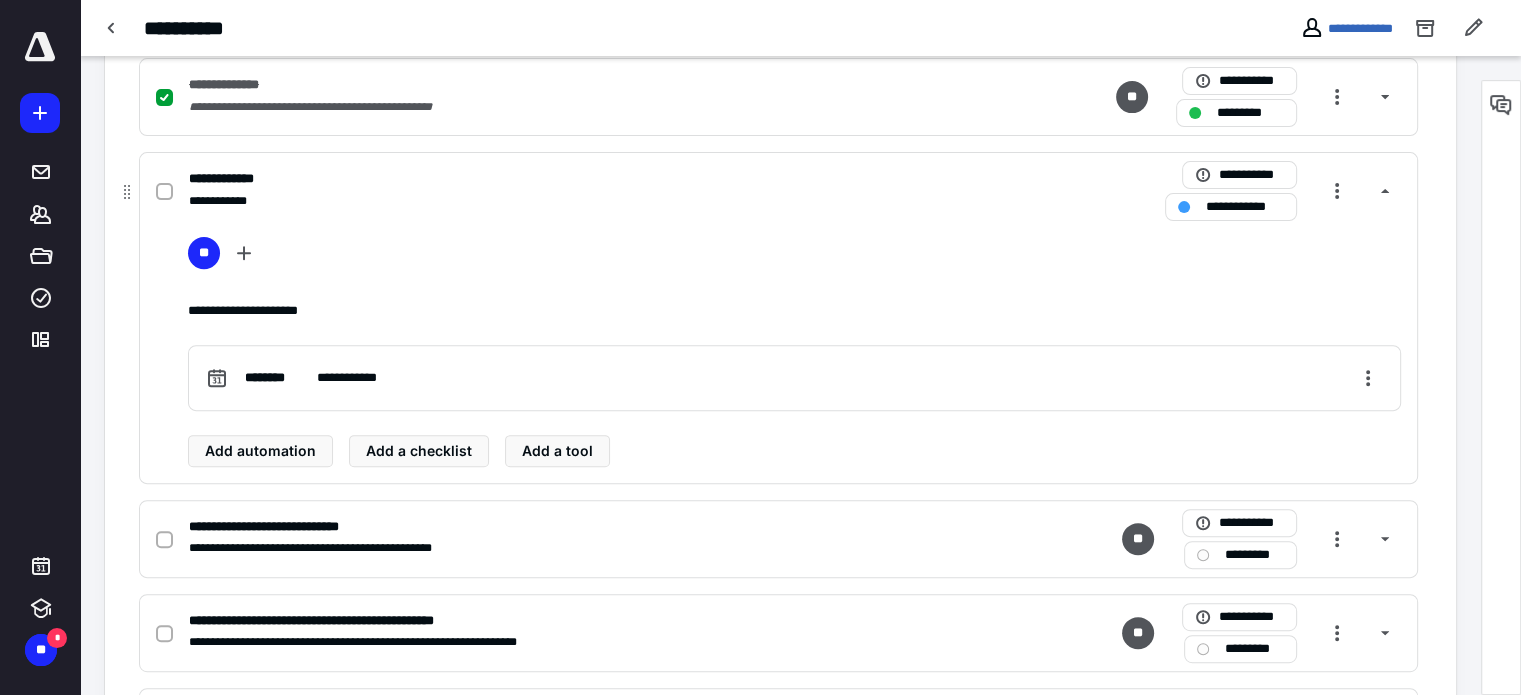 click 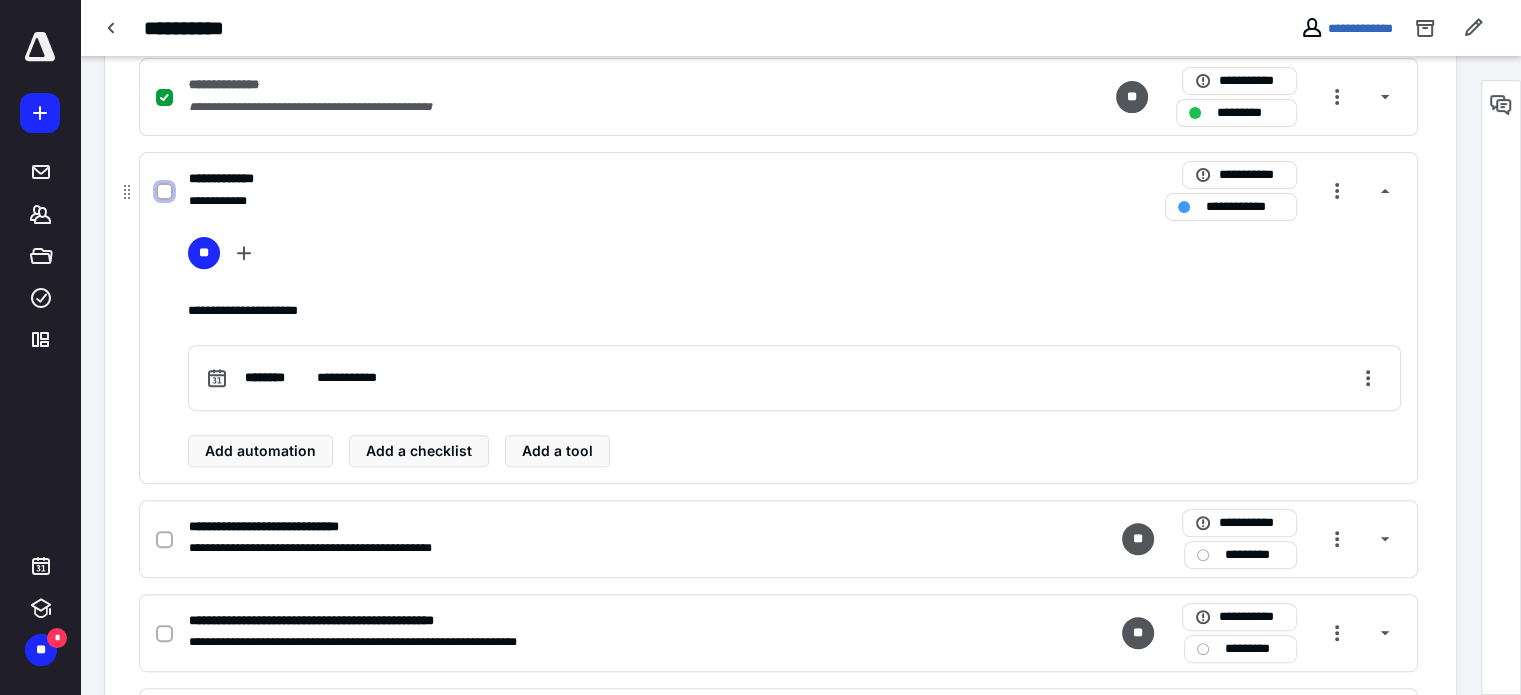 click at bounding box center (164, 192) 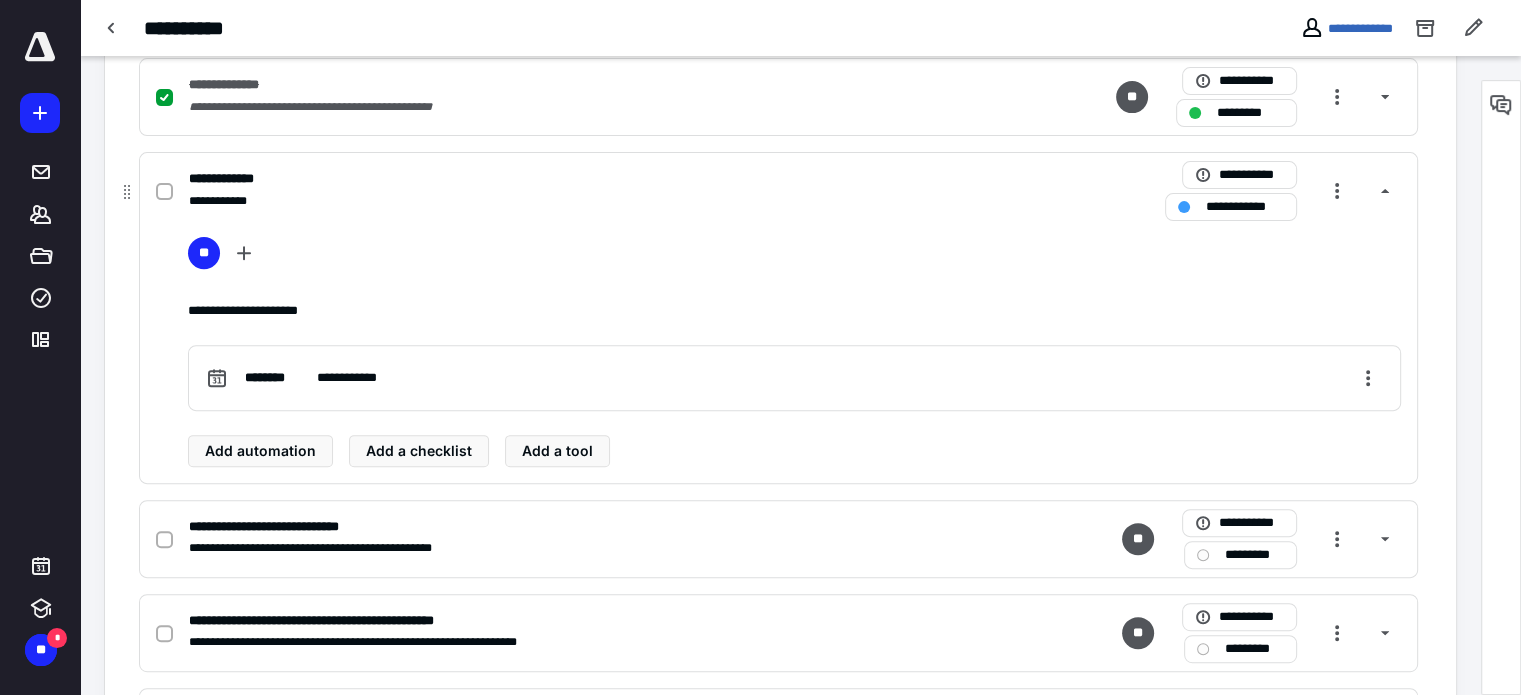 checkbox on "true" 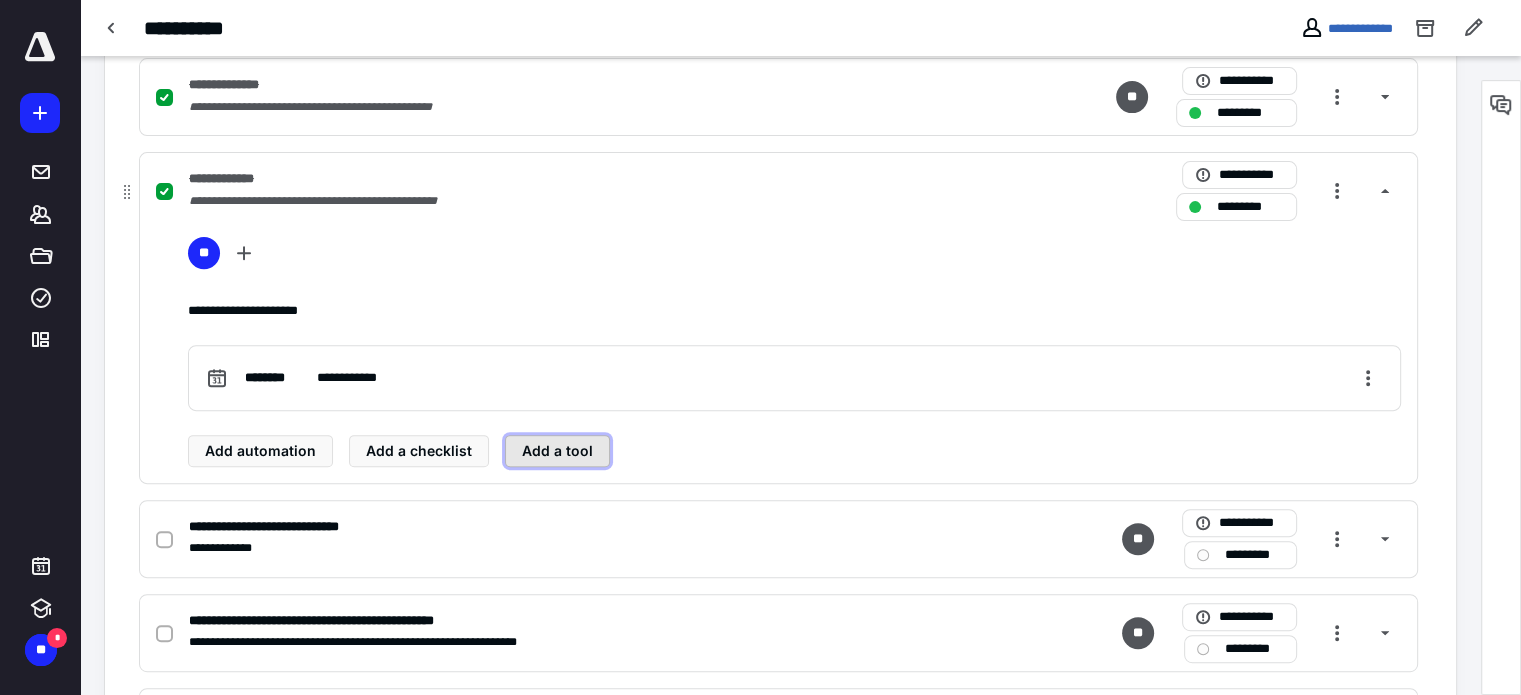 click on "Add a tool" at bounding box center (557, 451) 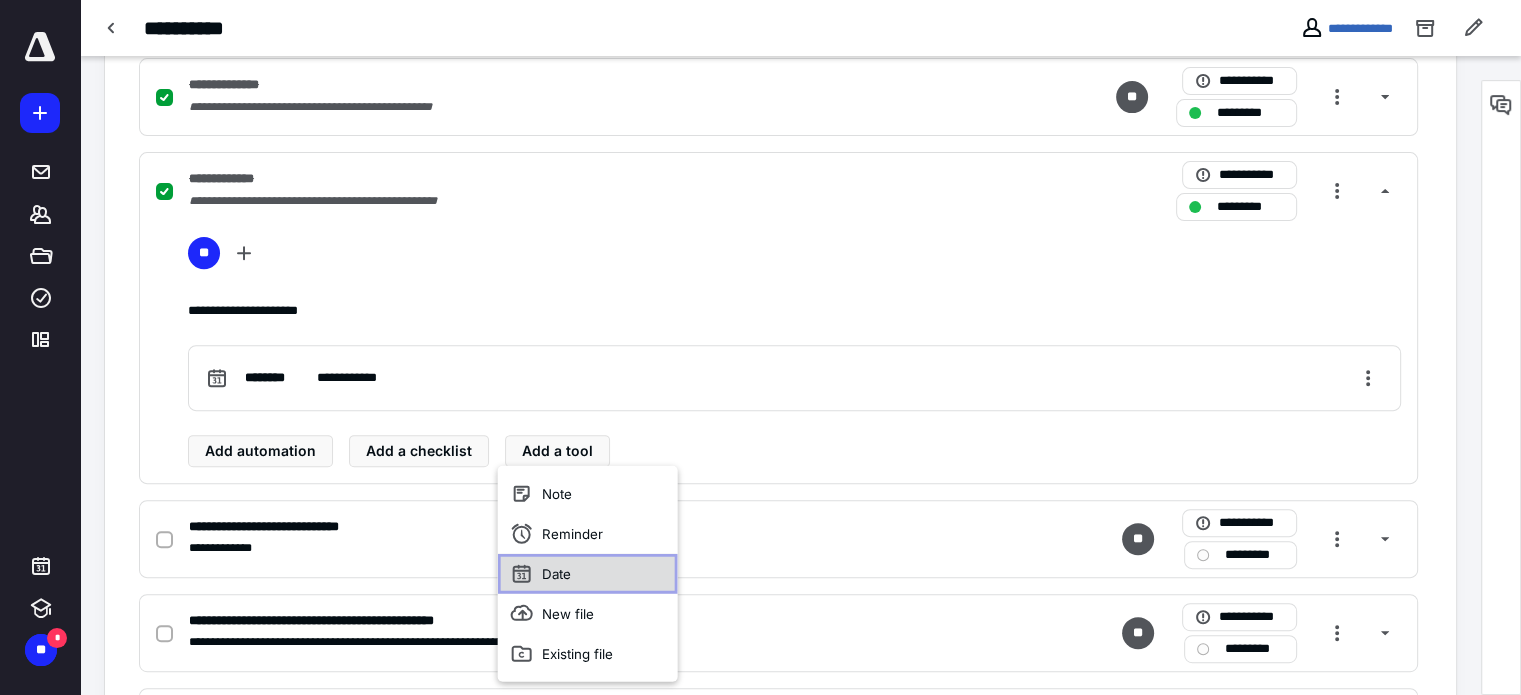 click on "Date" at bounding box center [588, 574] 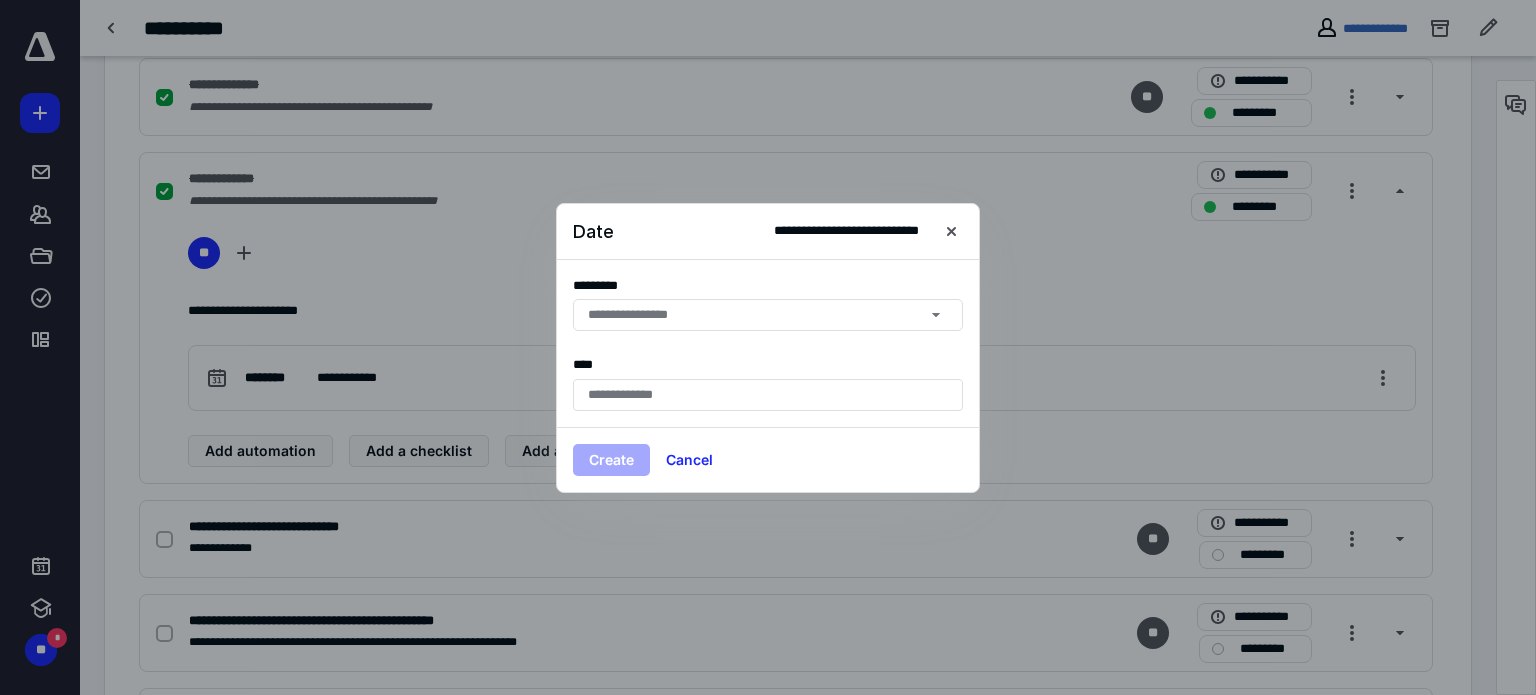 click on "**********" at bounding box center (638, 315) 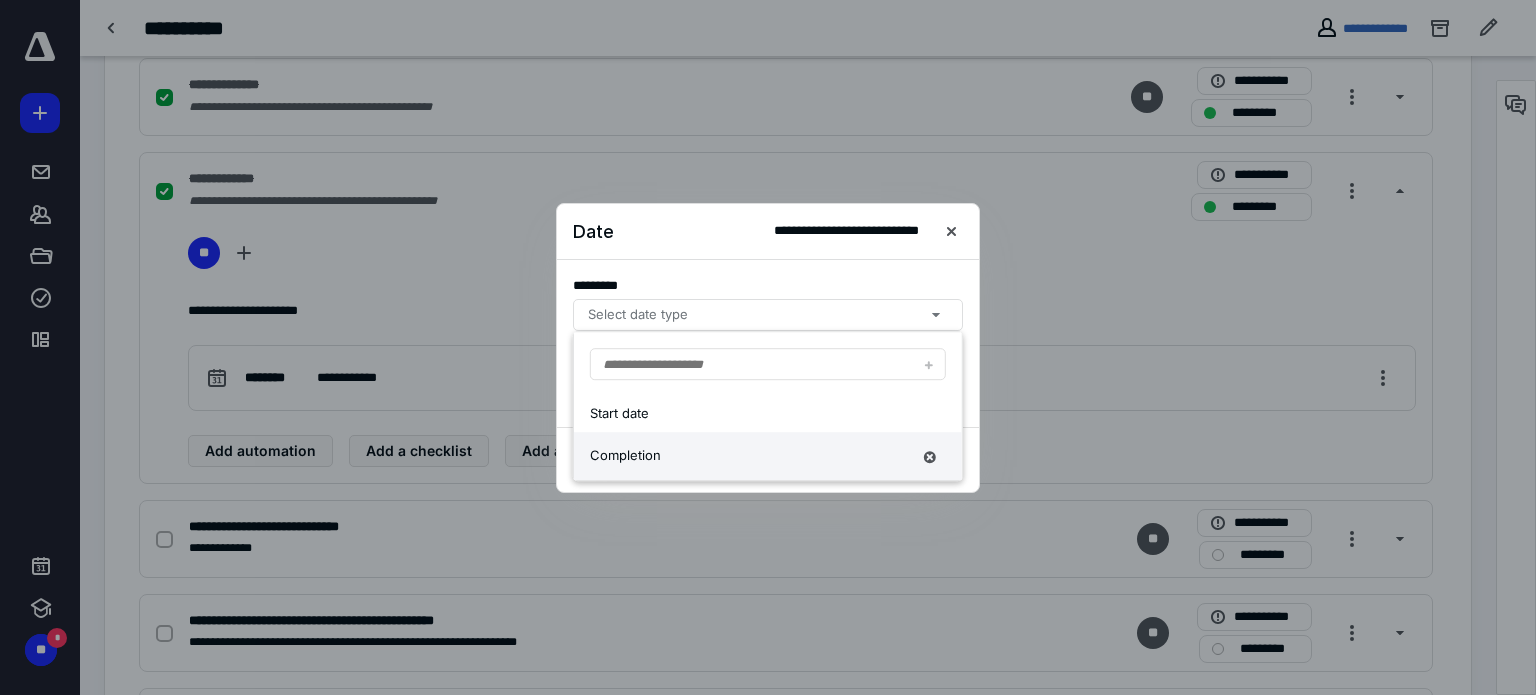 click on "Completion" at bounding box center [750, 456] 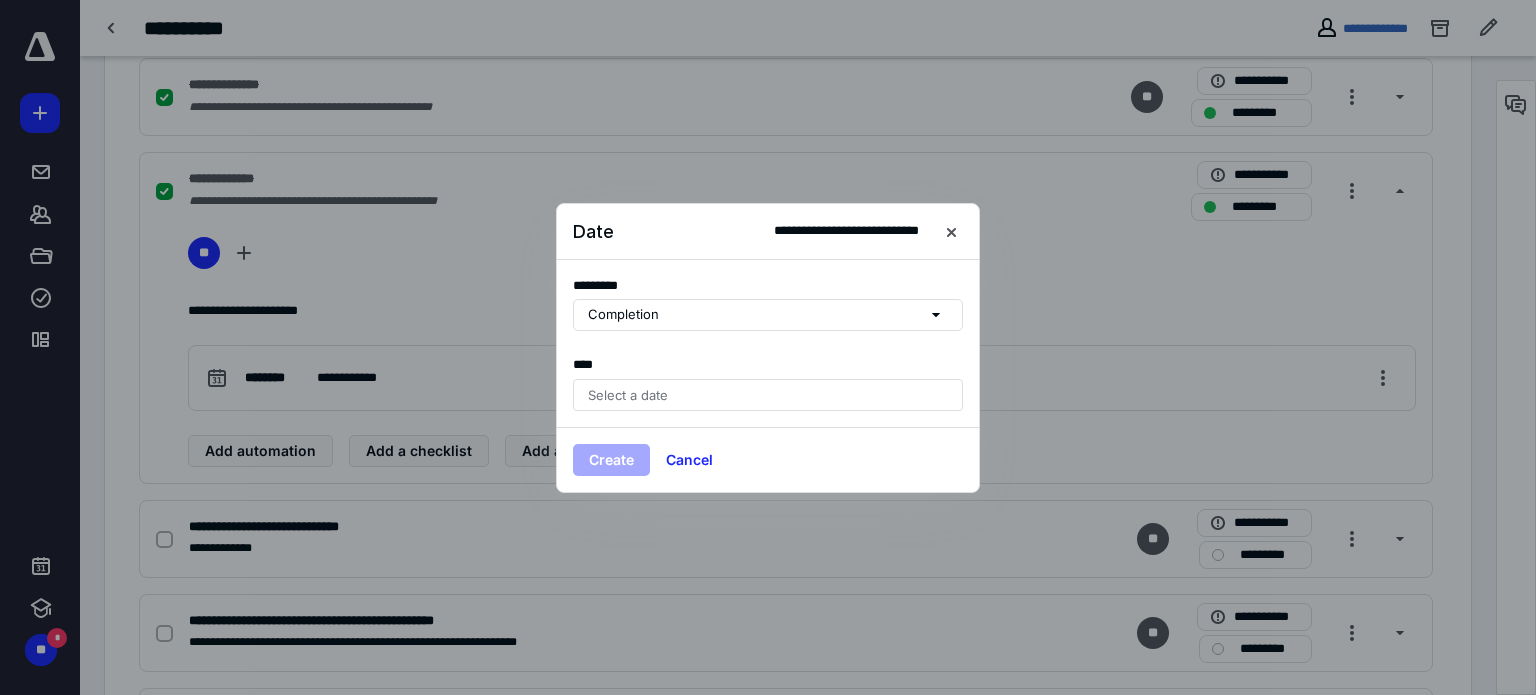 click on "Select a date" at bounding box center [628, 395] 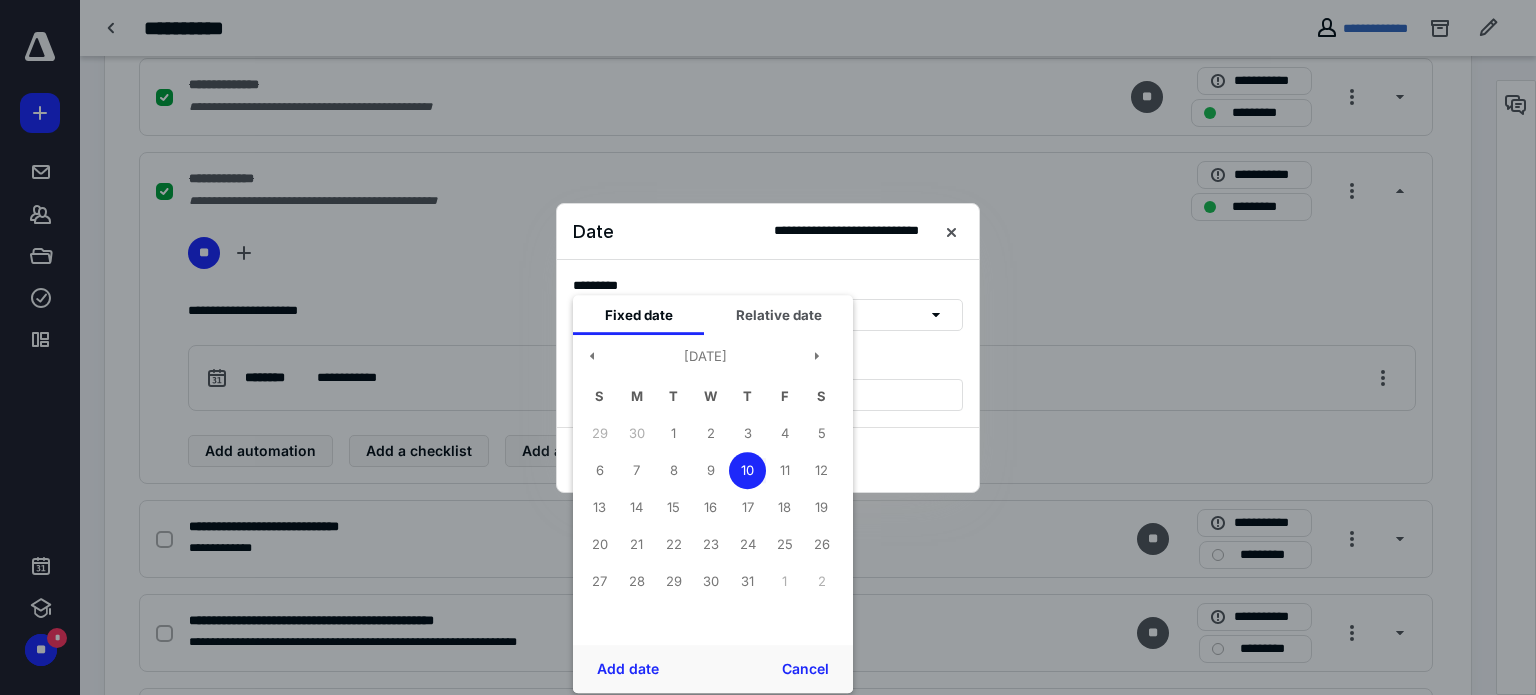 click on "10" at bounding box center [747, 470] 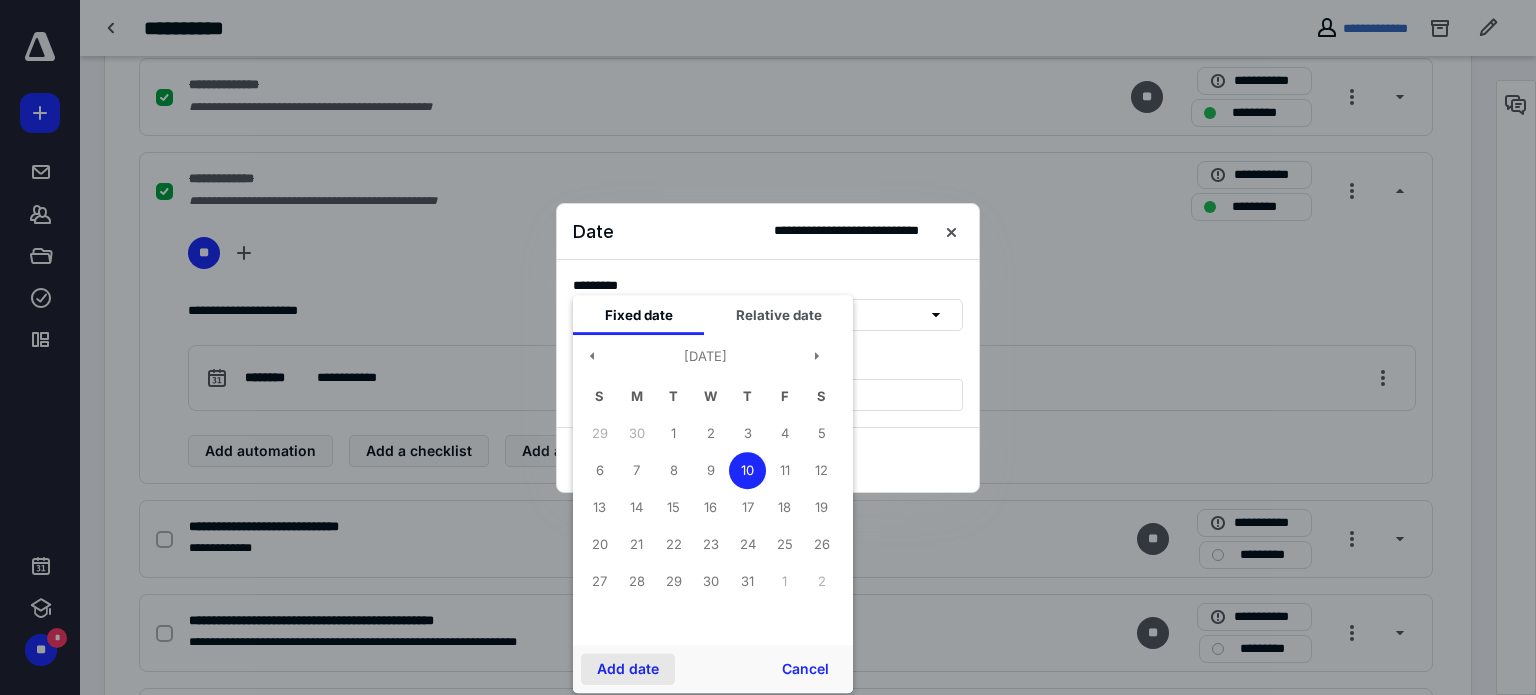click on "Add date" at bounding box center (628, 669) 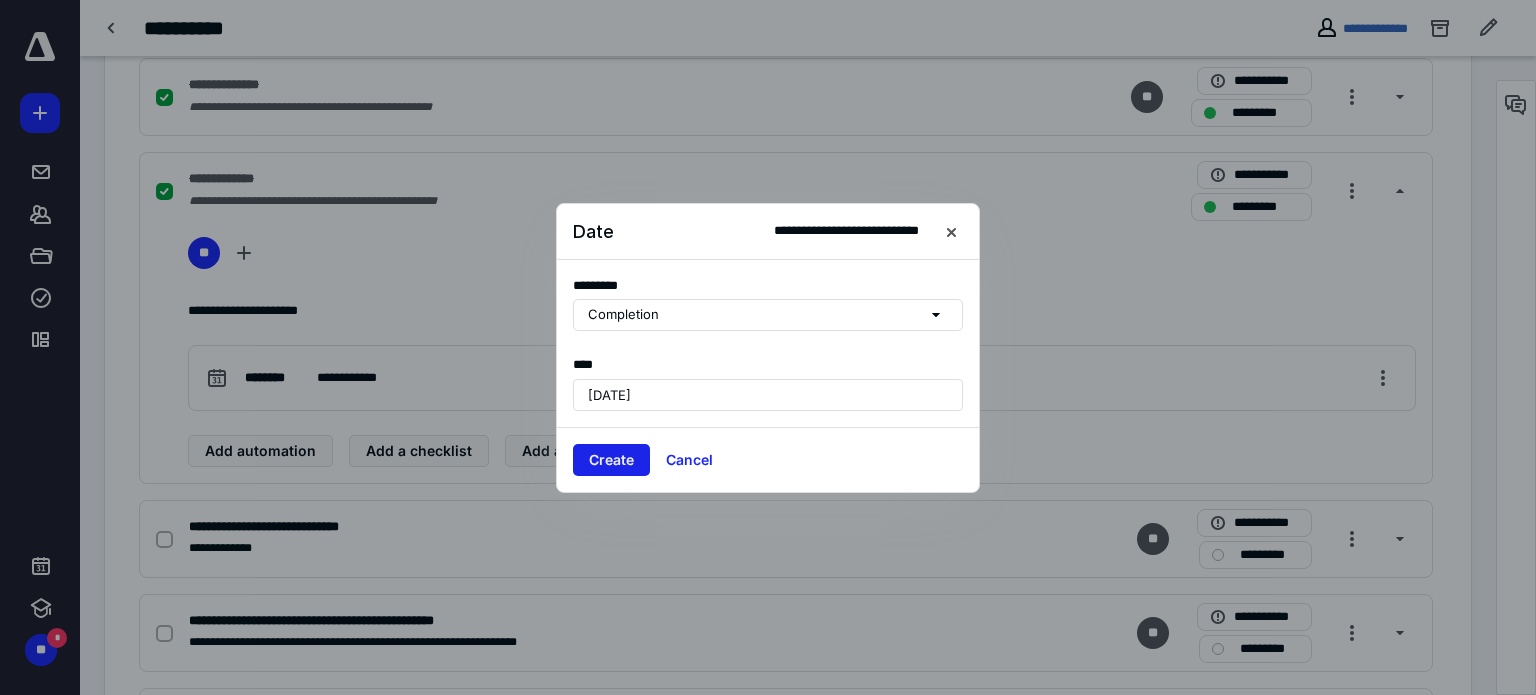 click on "Create" at bounding box center [611, 460] 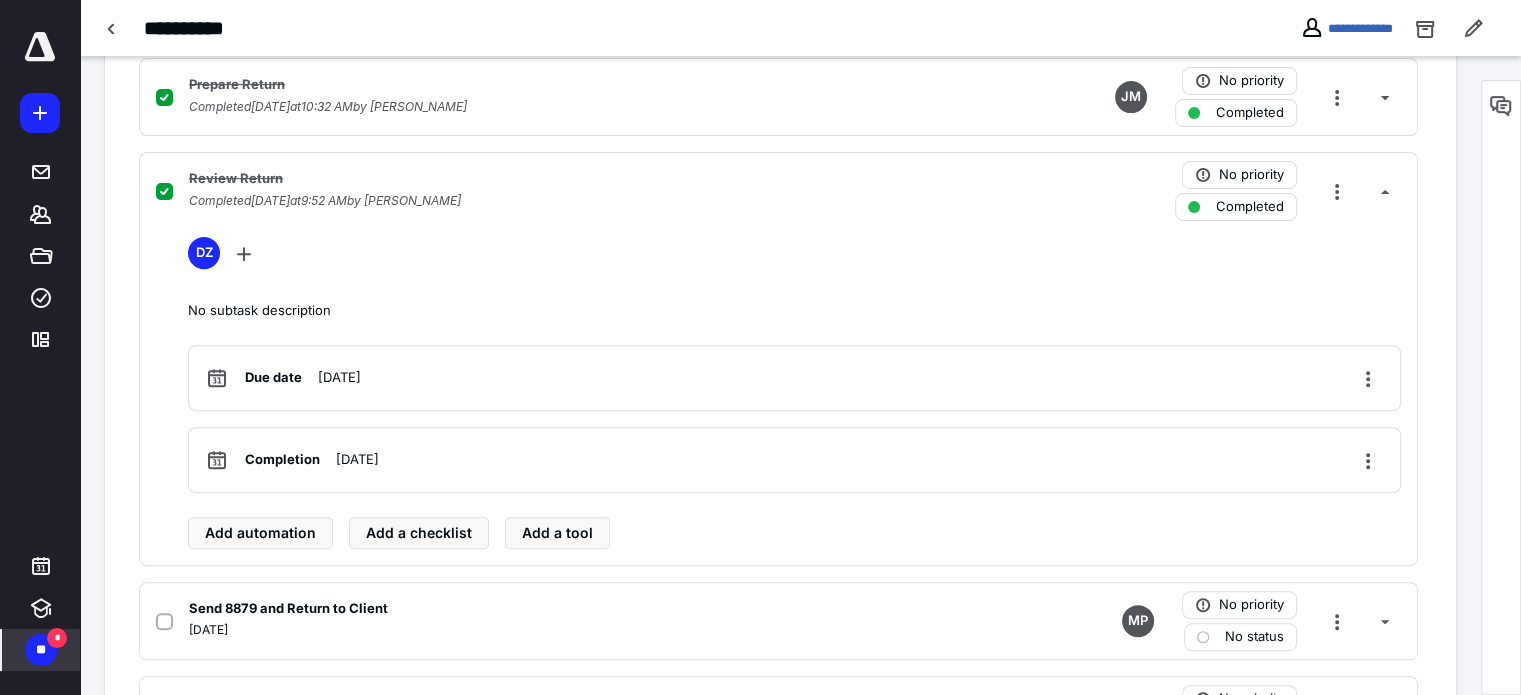 click on "**" at bounding box center [41, 650] 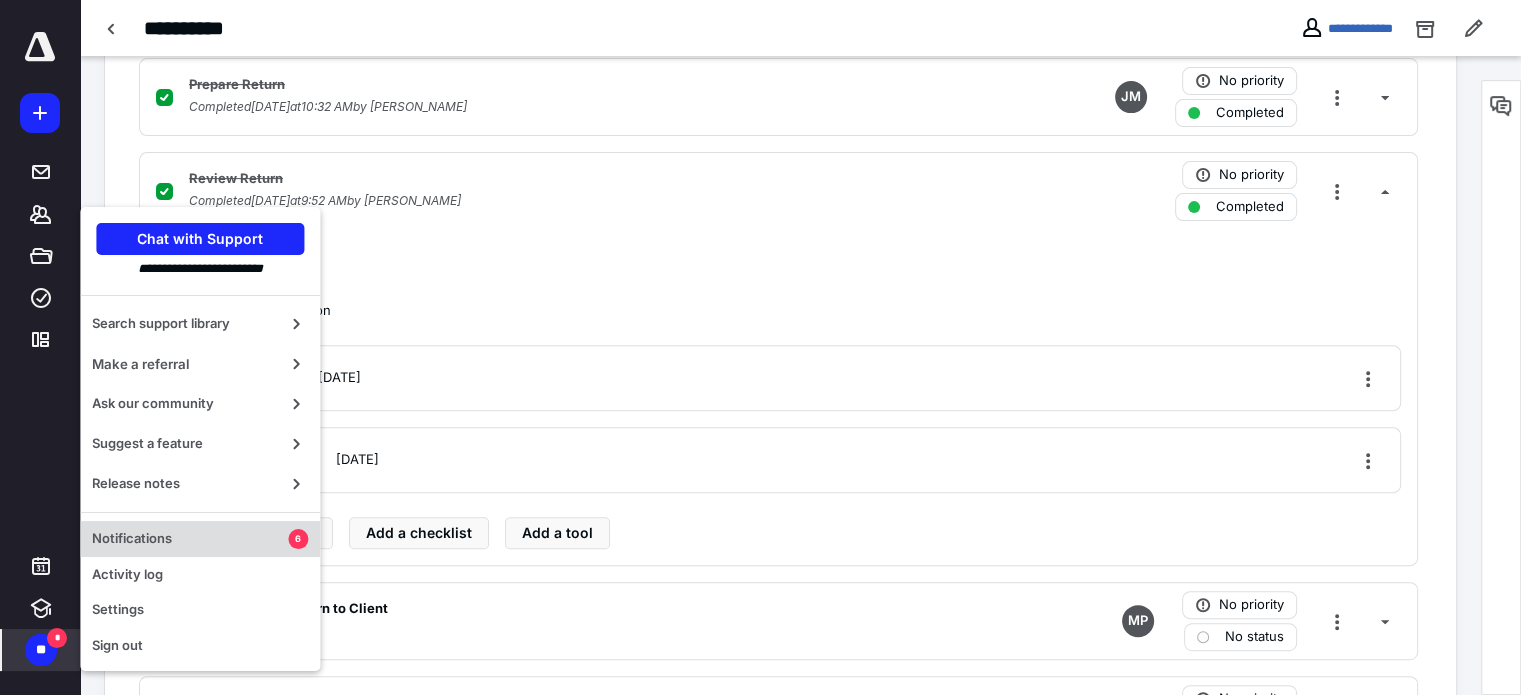 click on "Notifications" at bounding box center [190, 539] 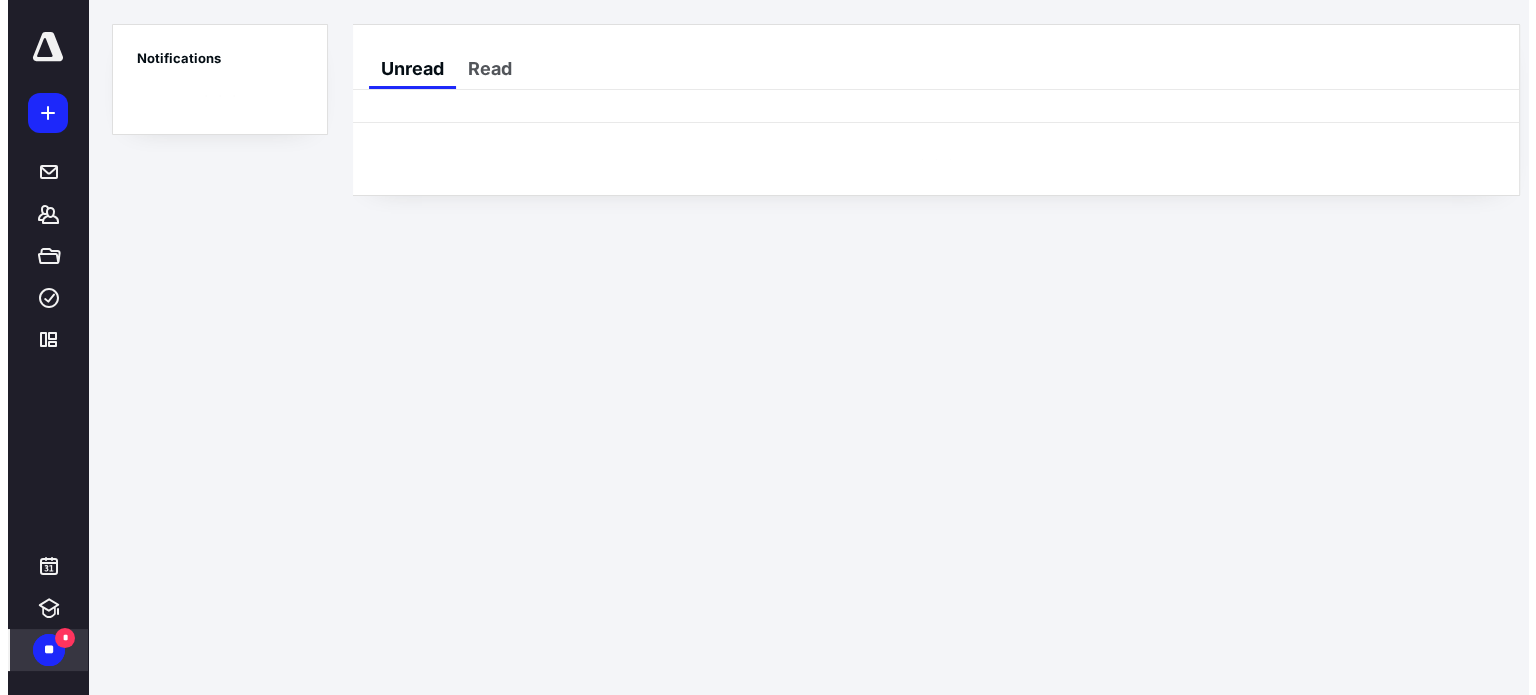 scroll, scrollTop: 0, scrollLeft: 0, axis: both 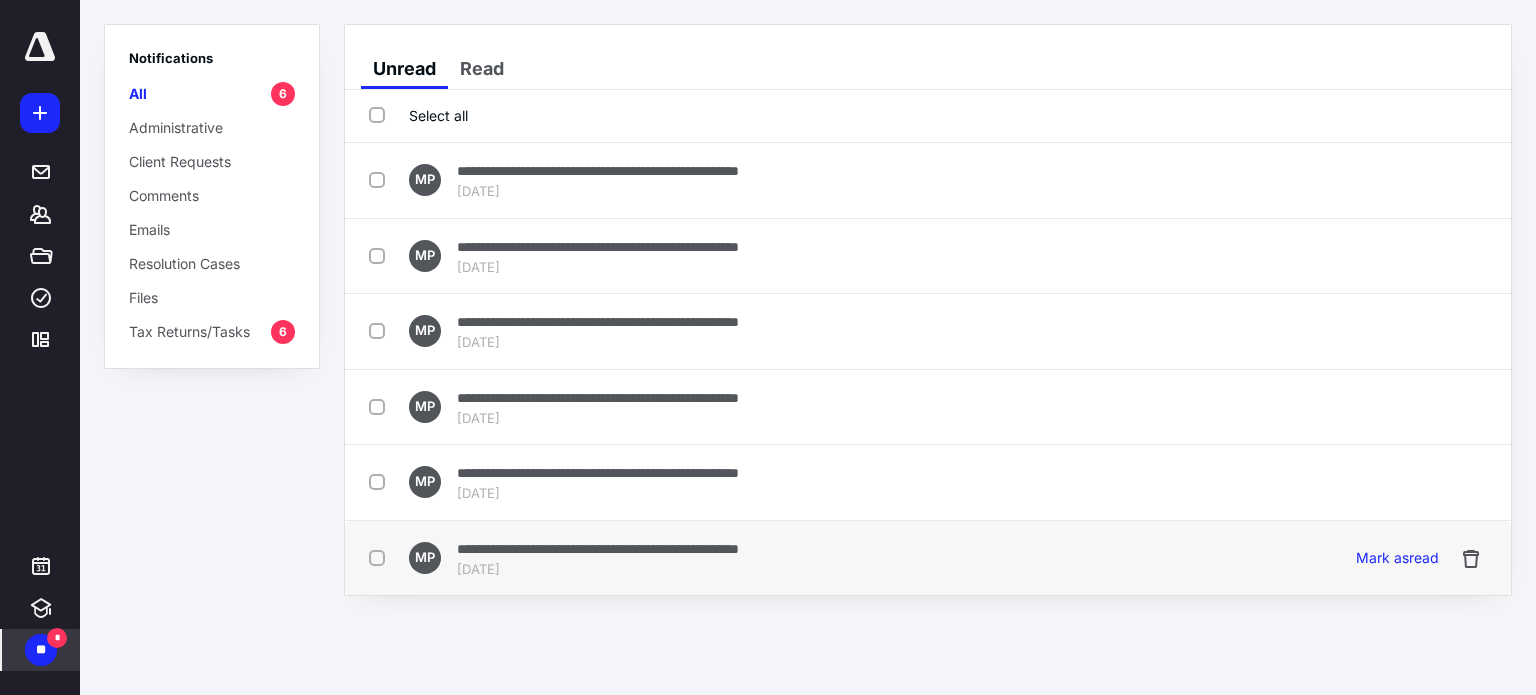 click on "**********" at bounding box center [598, 549] 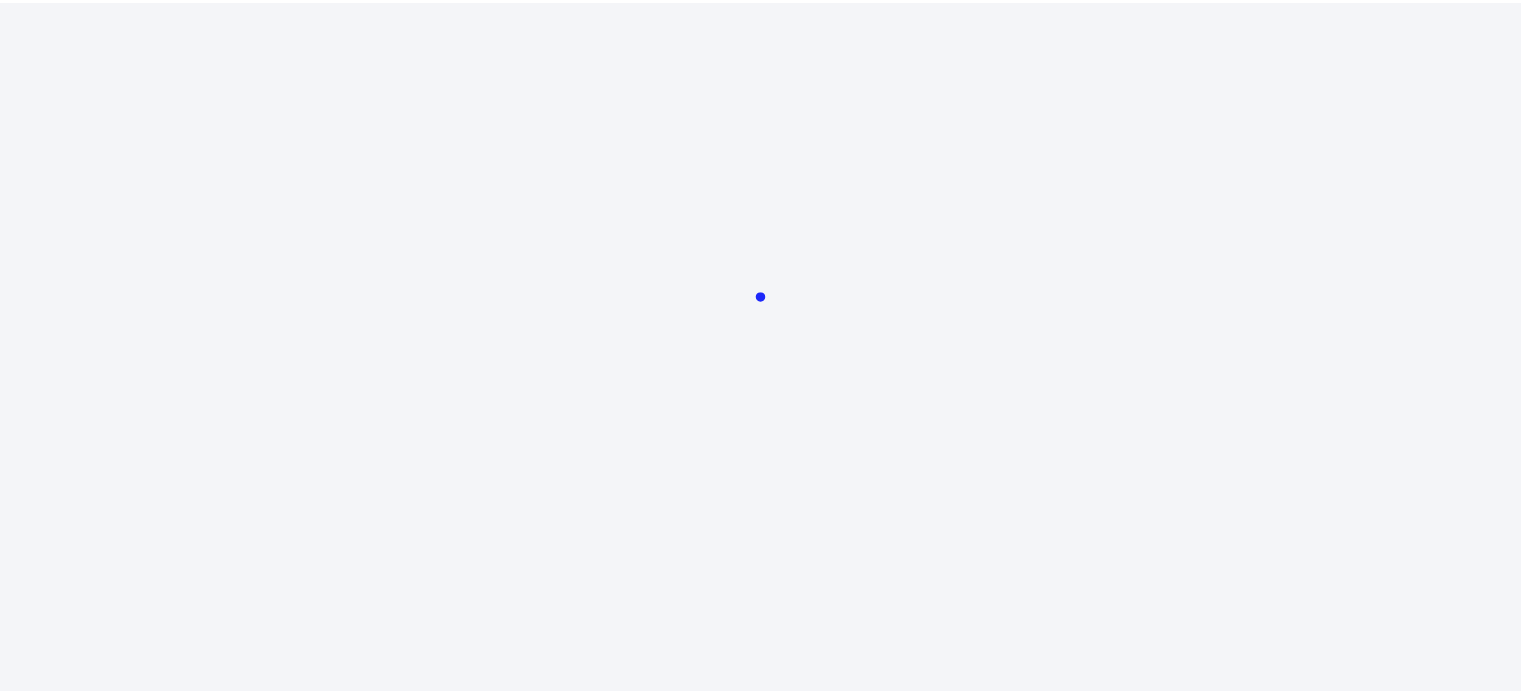 scroll, scrollTop: 0, scrollLeft: 0, axis: both 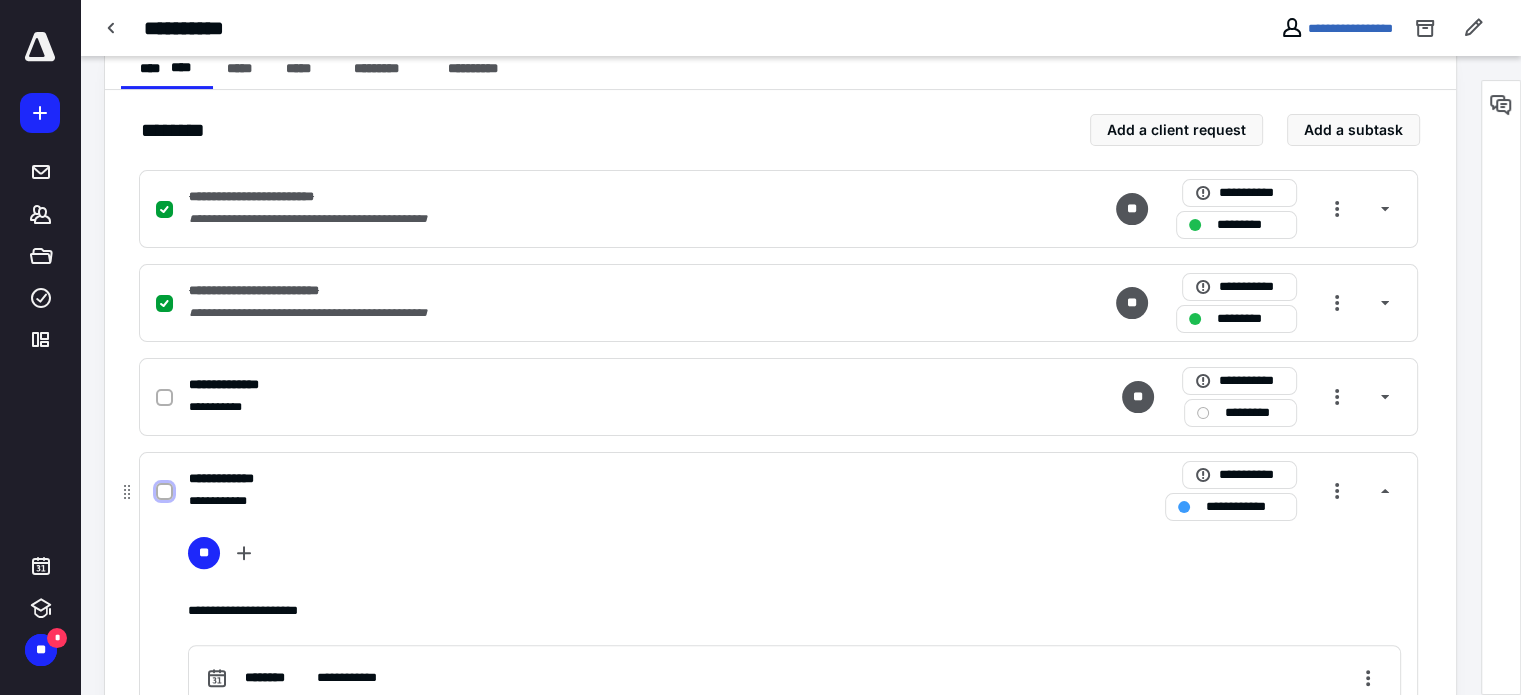 click at bounding box center (164, 492) 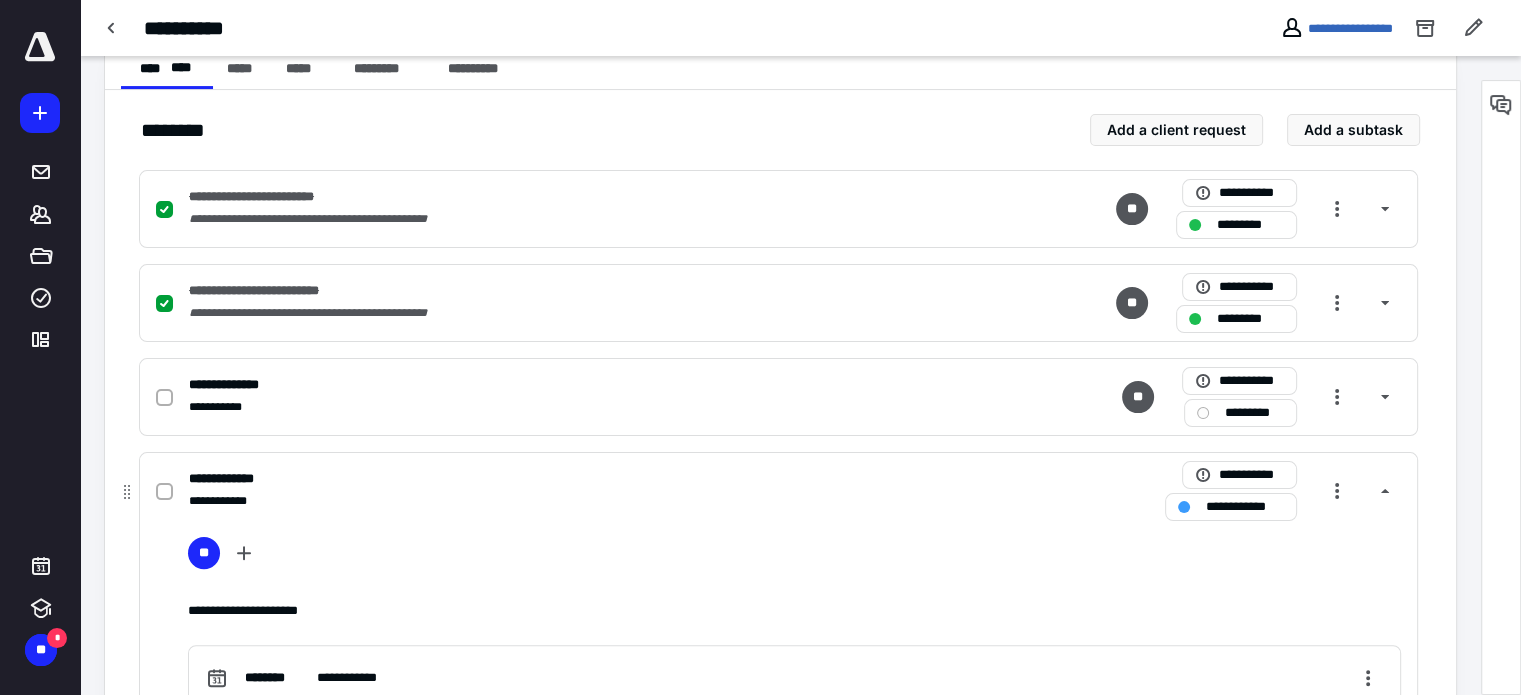 checkbox on "true" 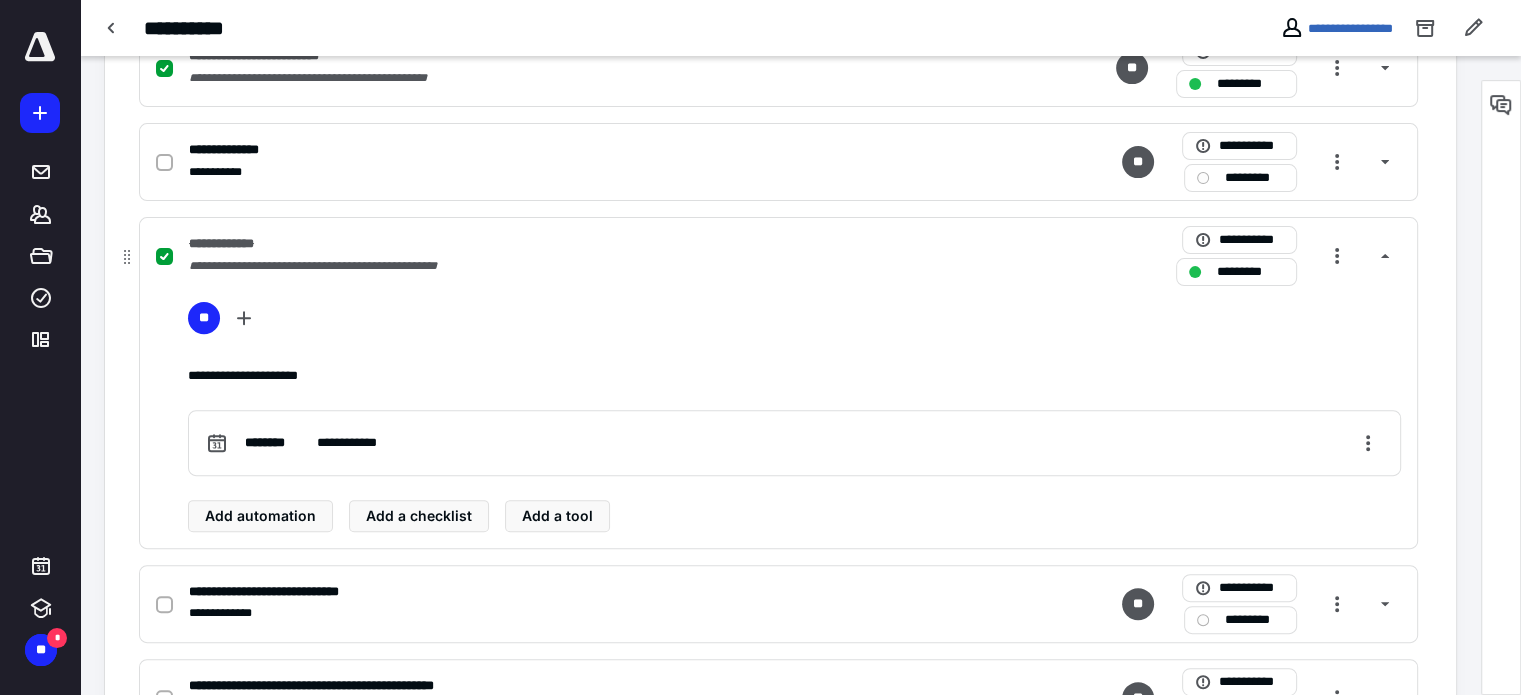 scroll, scrollTop: 708, scrollLeft: 0, axis: vertical 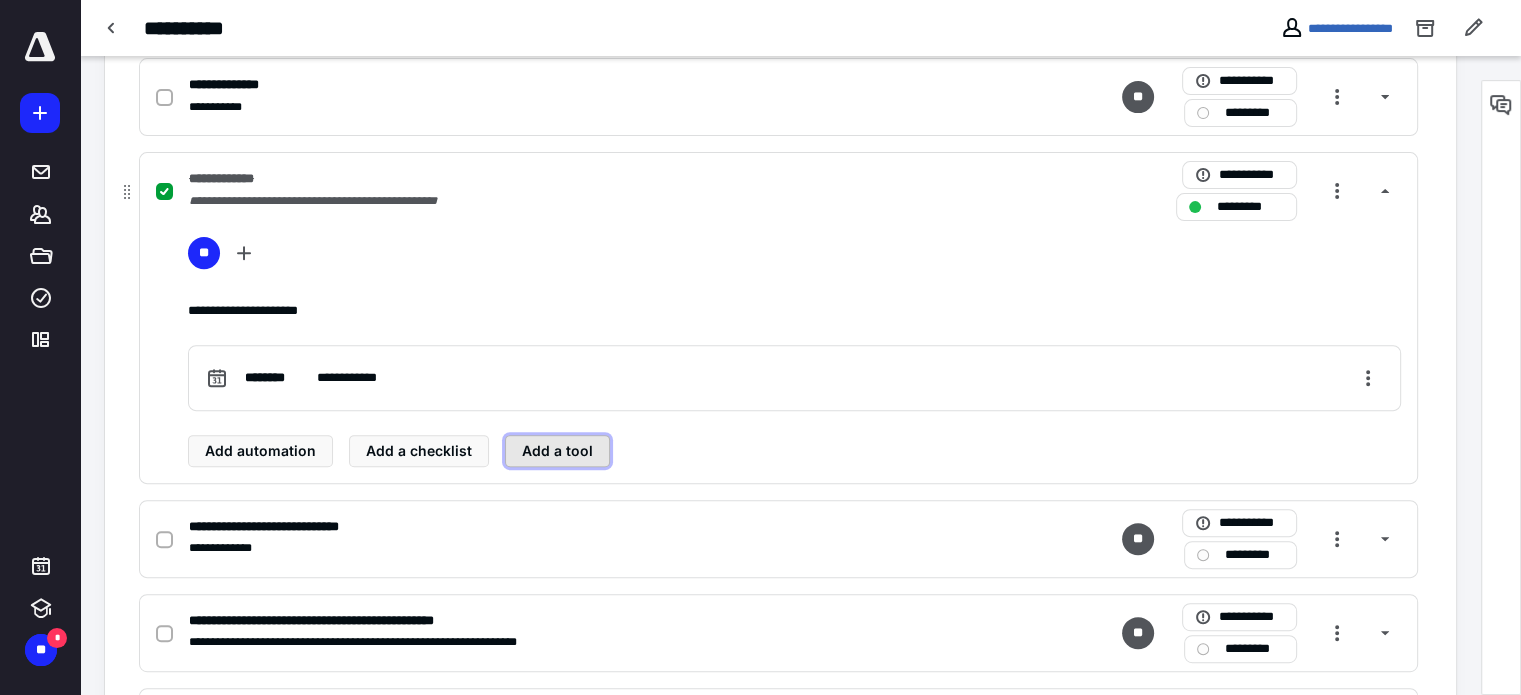 click on "Add a tool" at bounding box center (557, 451) 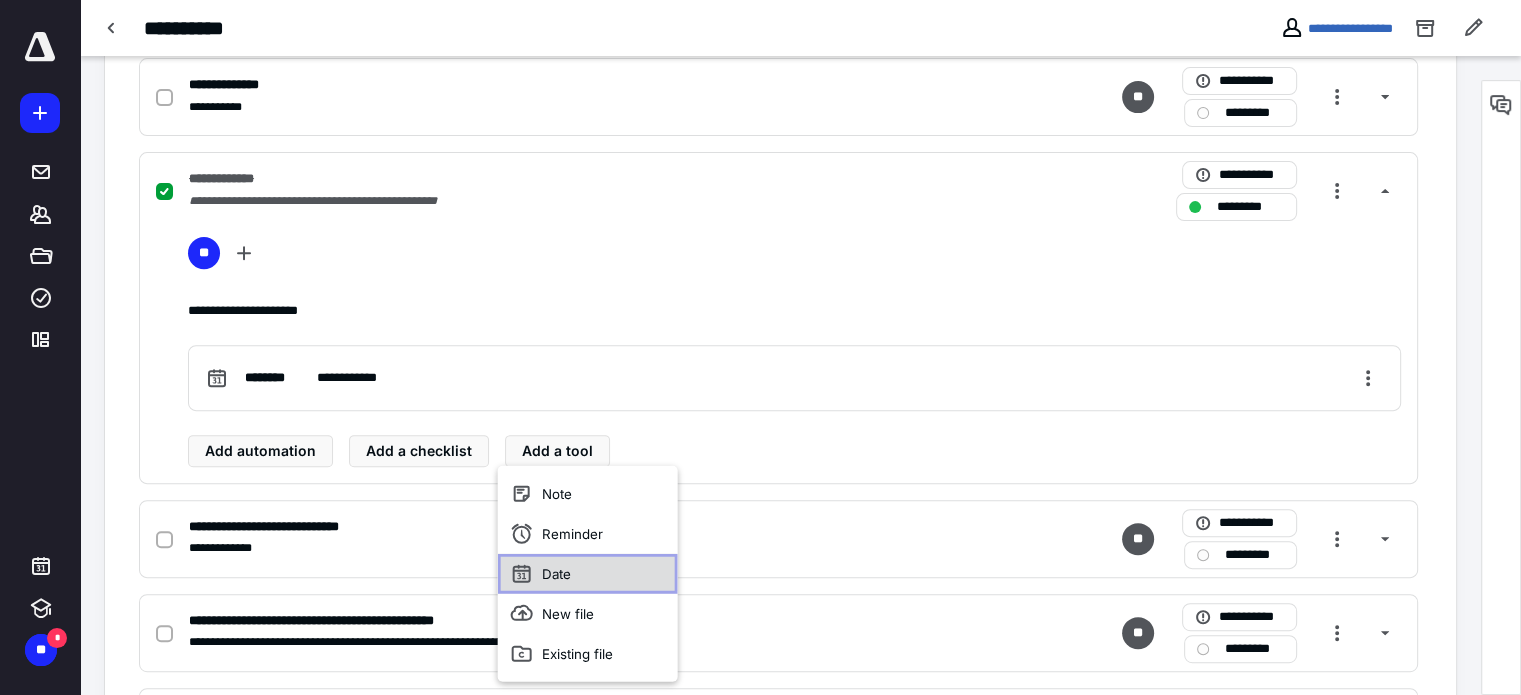 click on "Date" at bounding box center (588, 574) 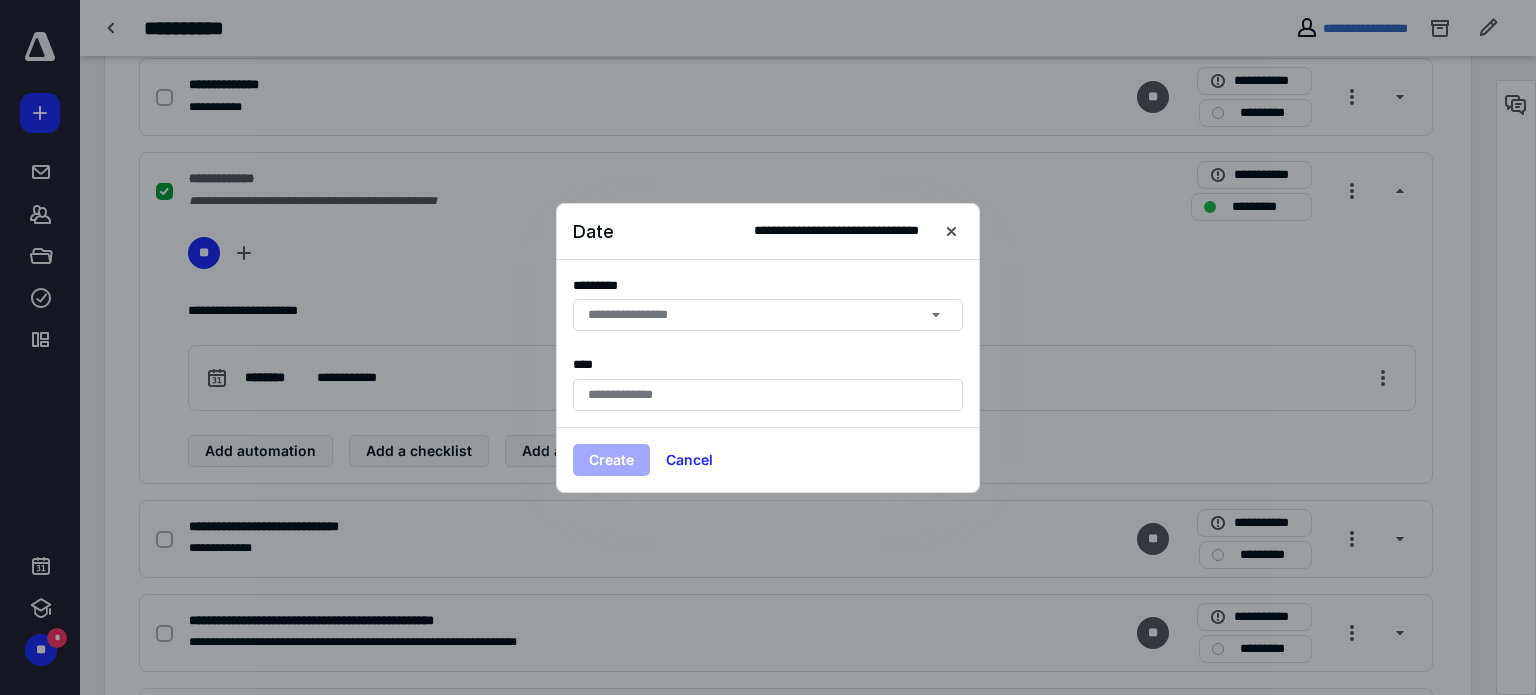 click on "**********" at bounding box center (638, 315) 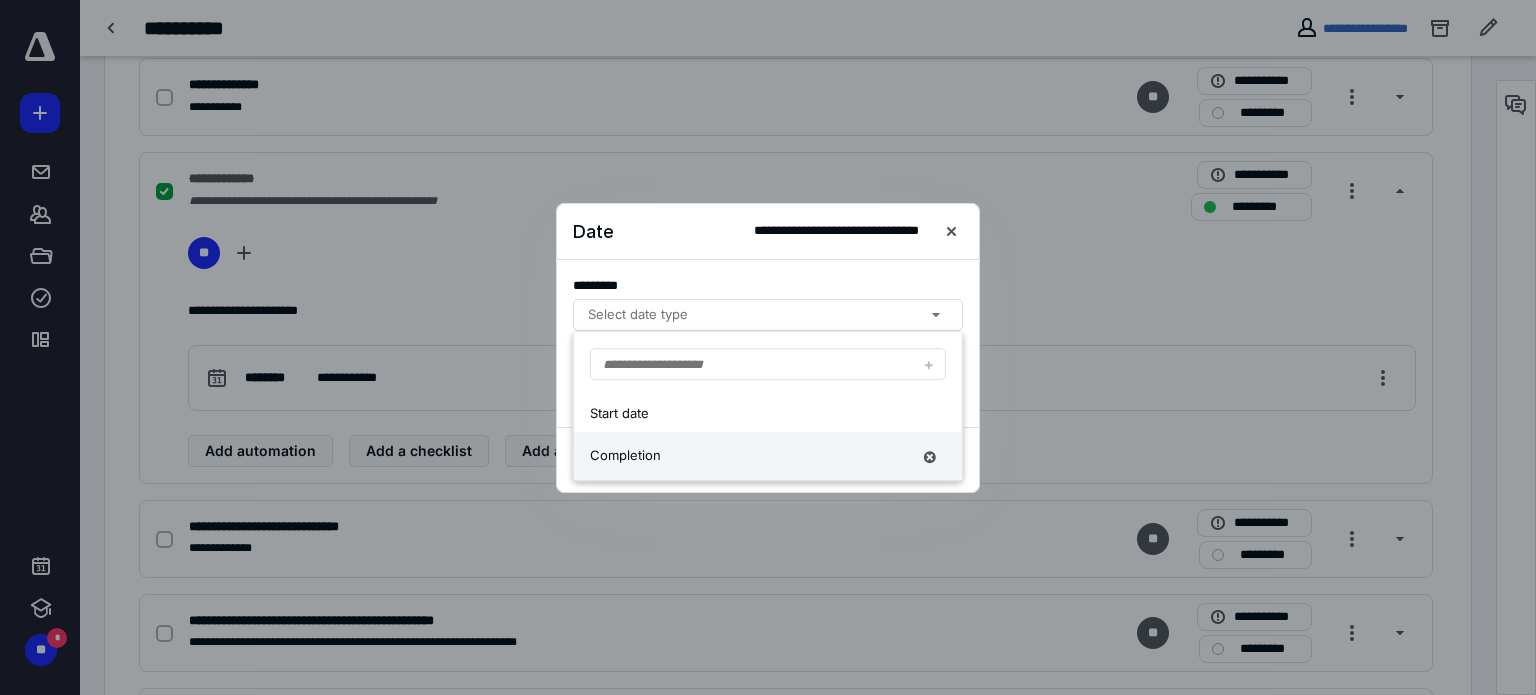 drag, startPoint x: 617, startPoint y: 455, endPoint x: 619, endPoint y: 425, distance: 30.066593 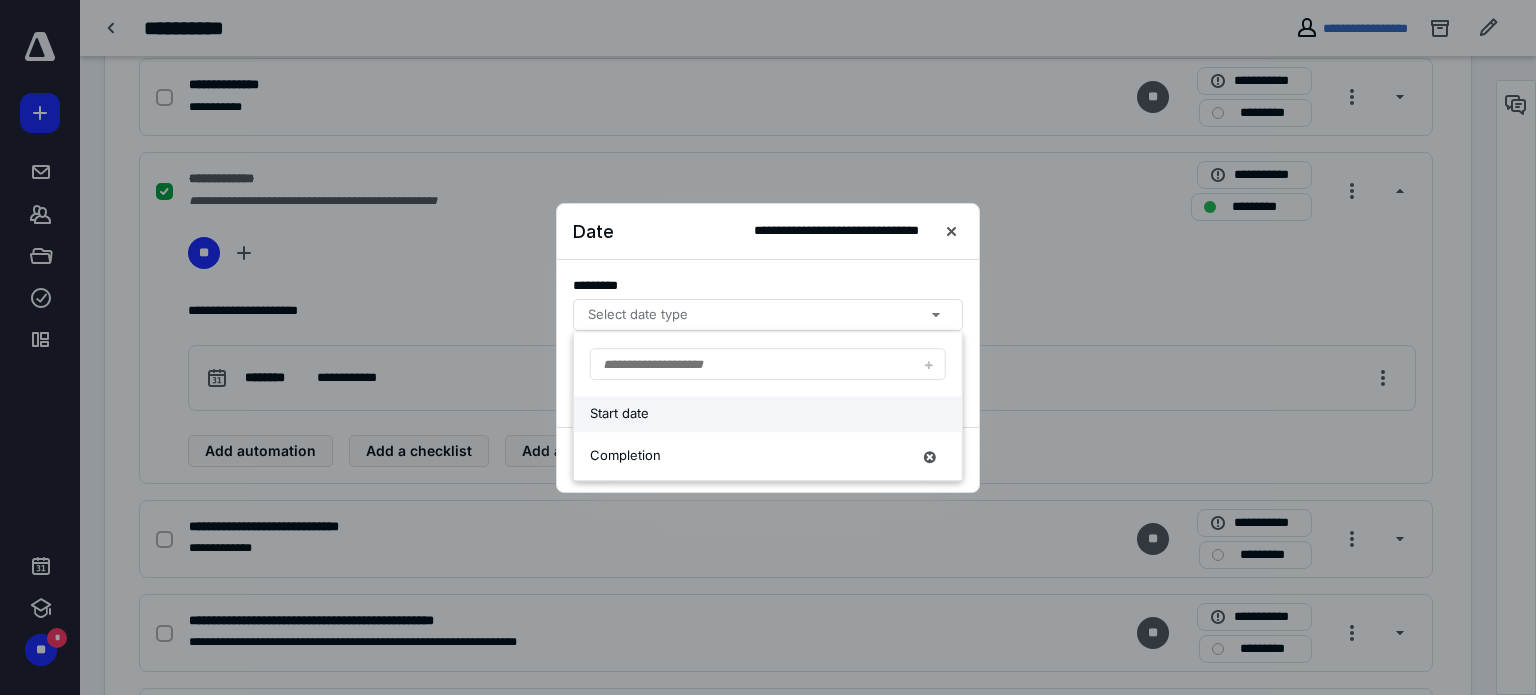click on "Completion" at bounding box center [750, 456] 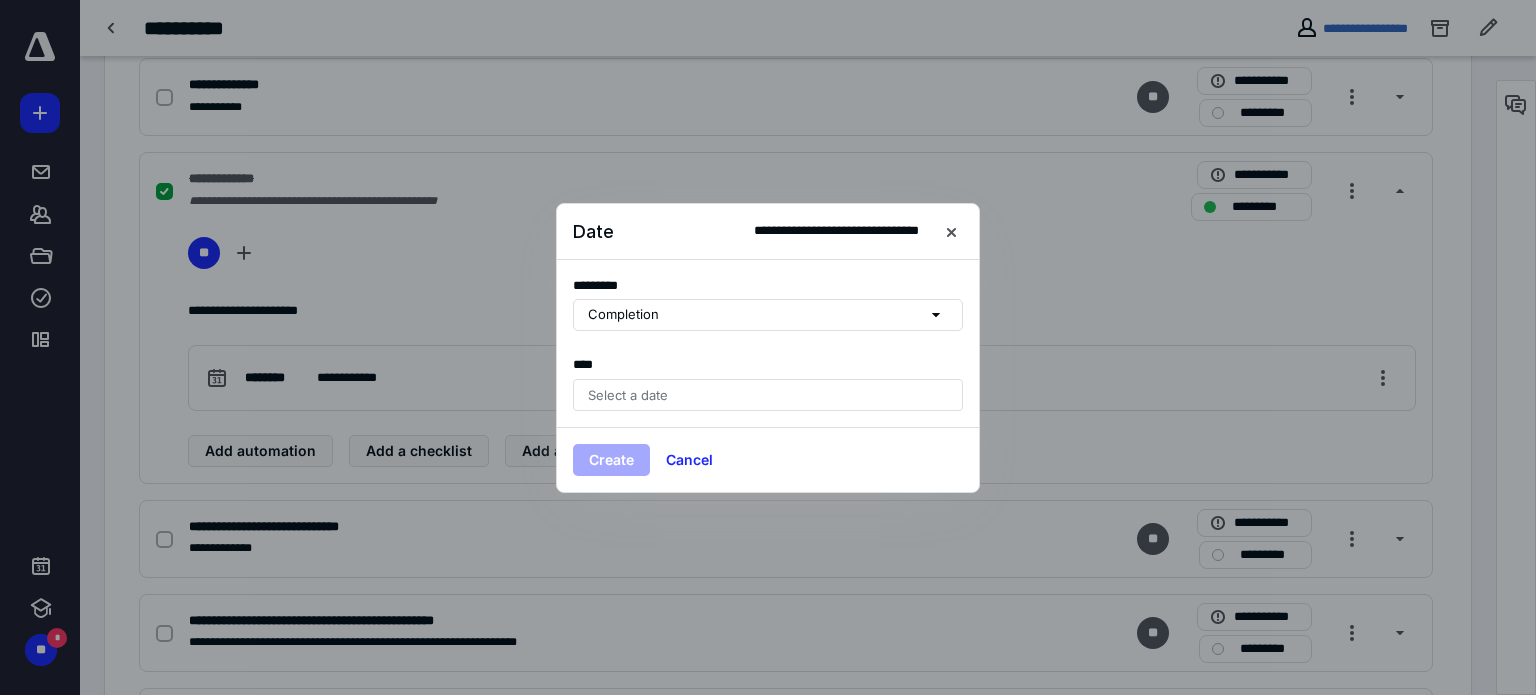 click on "Select a date" at bounding box center [768, 395] 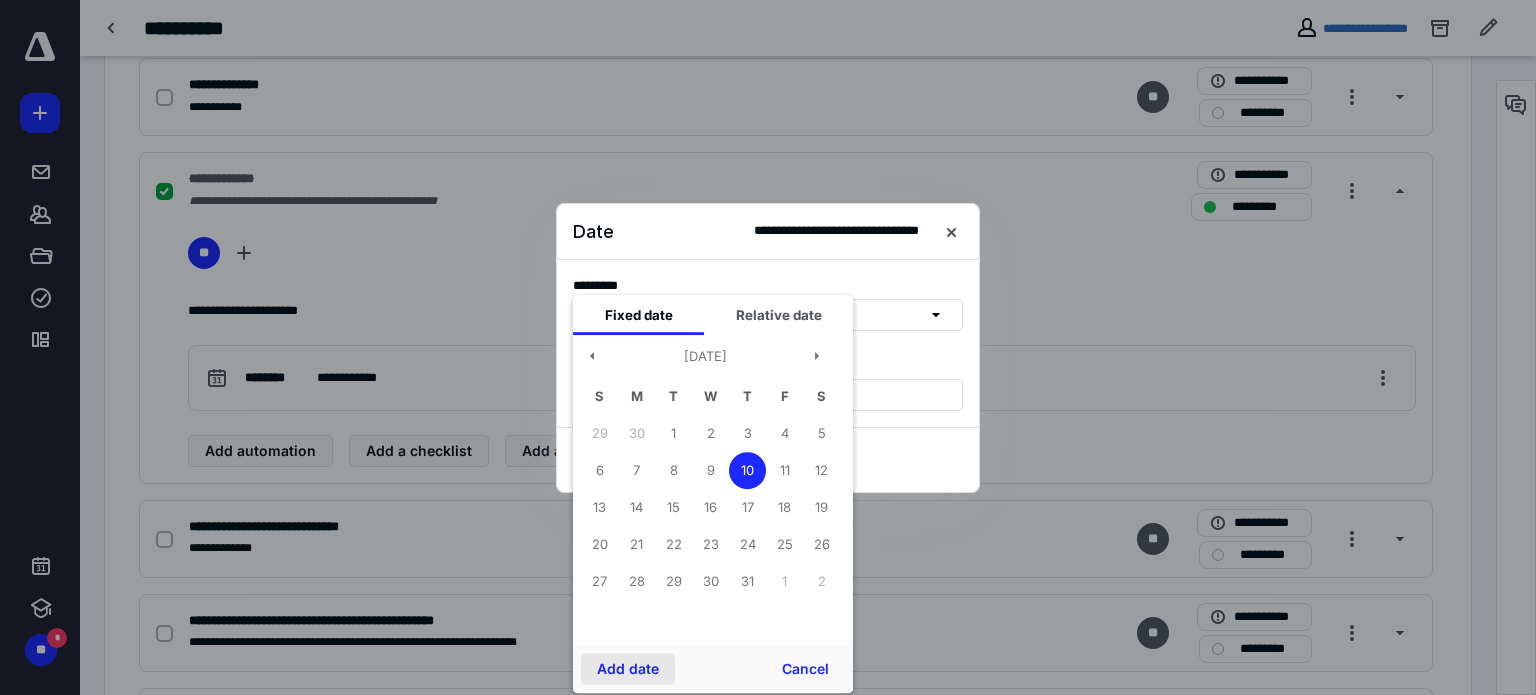 click on "Add date" at bounding box center [628, 669] 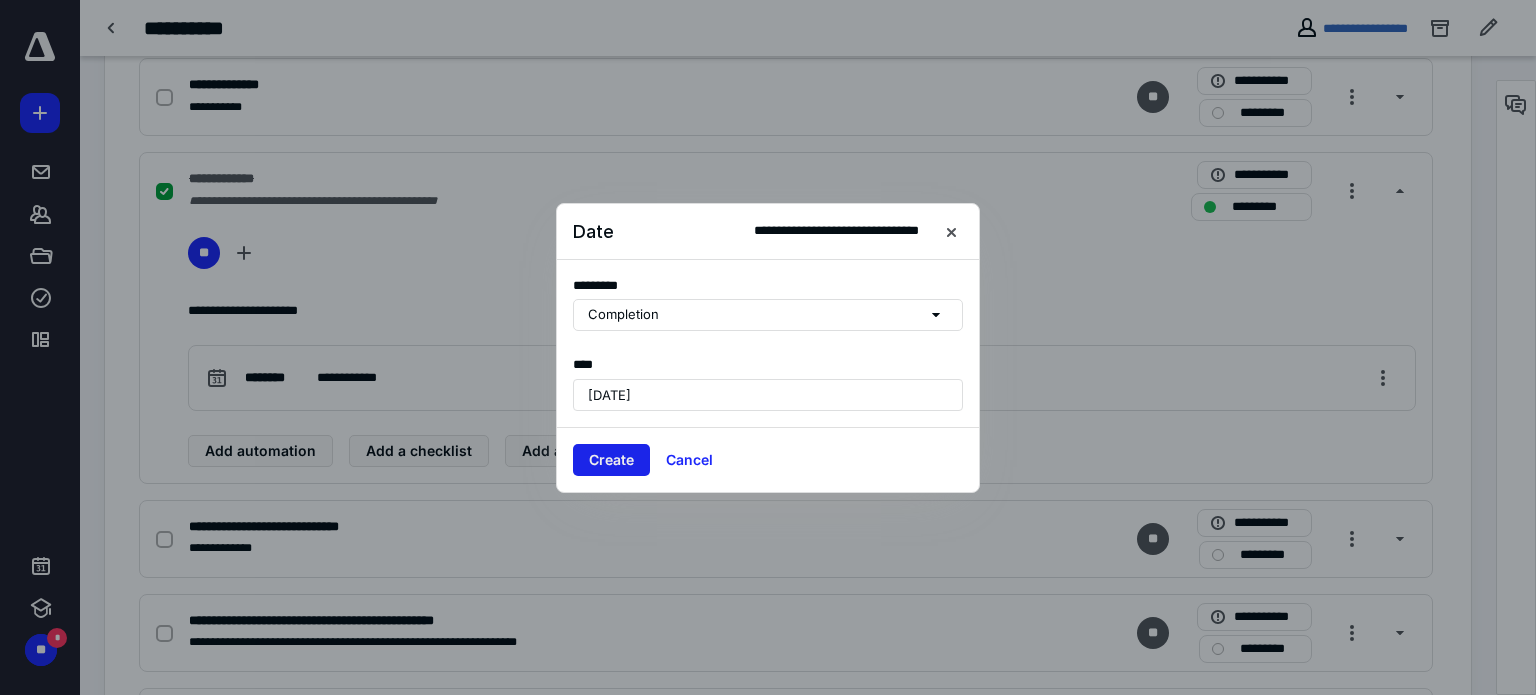 click on "Create" at bounding box center (611, 460) 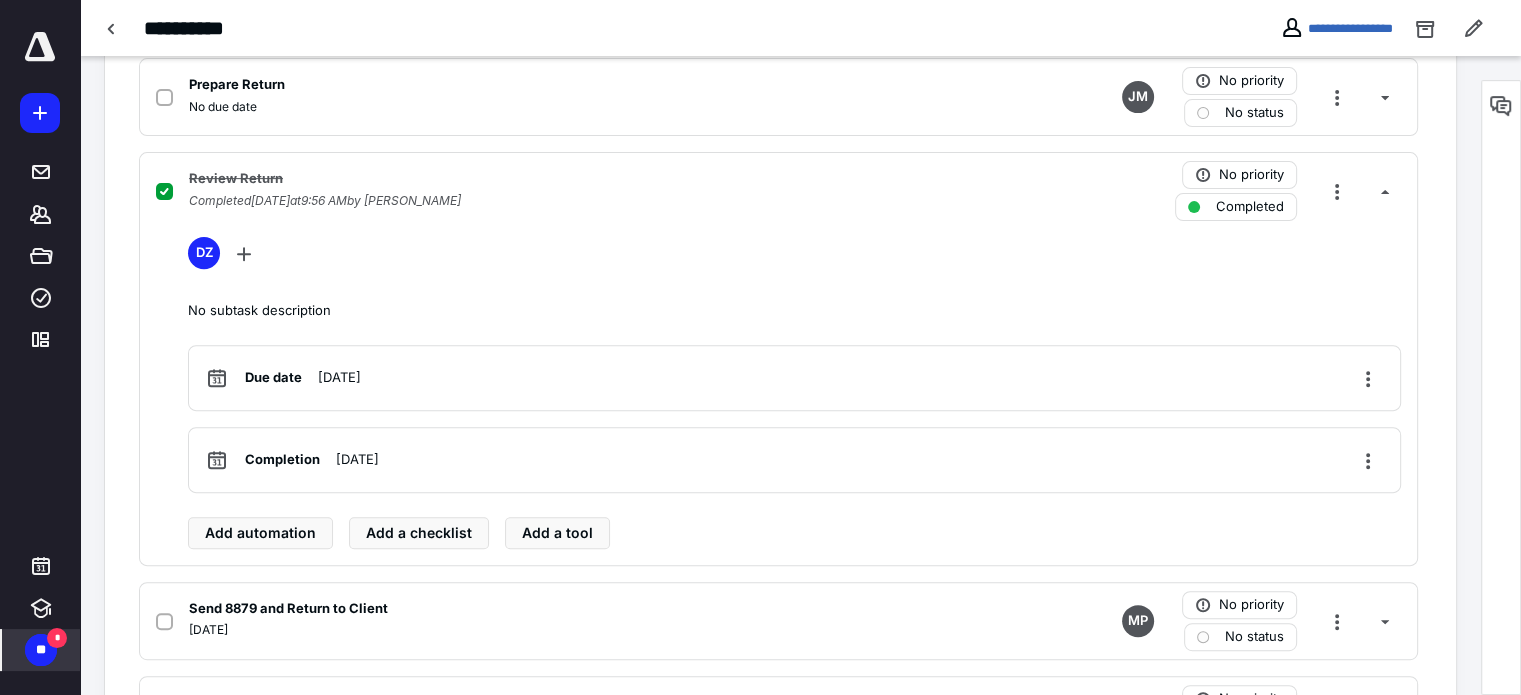 click on "*" at bounding box center (57, 638) 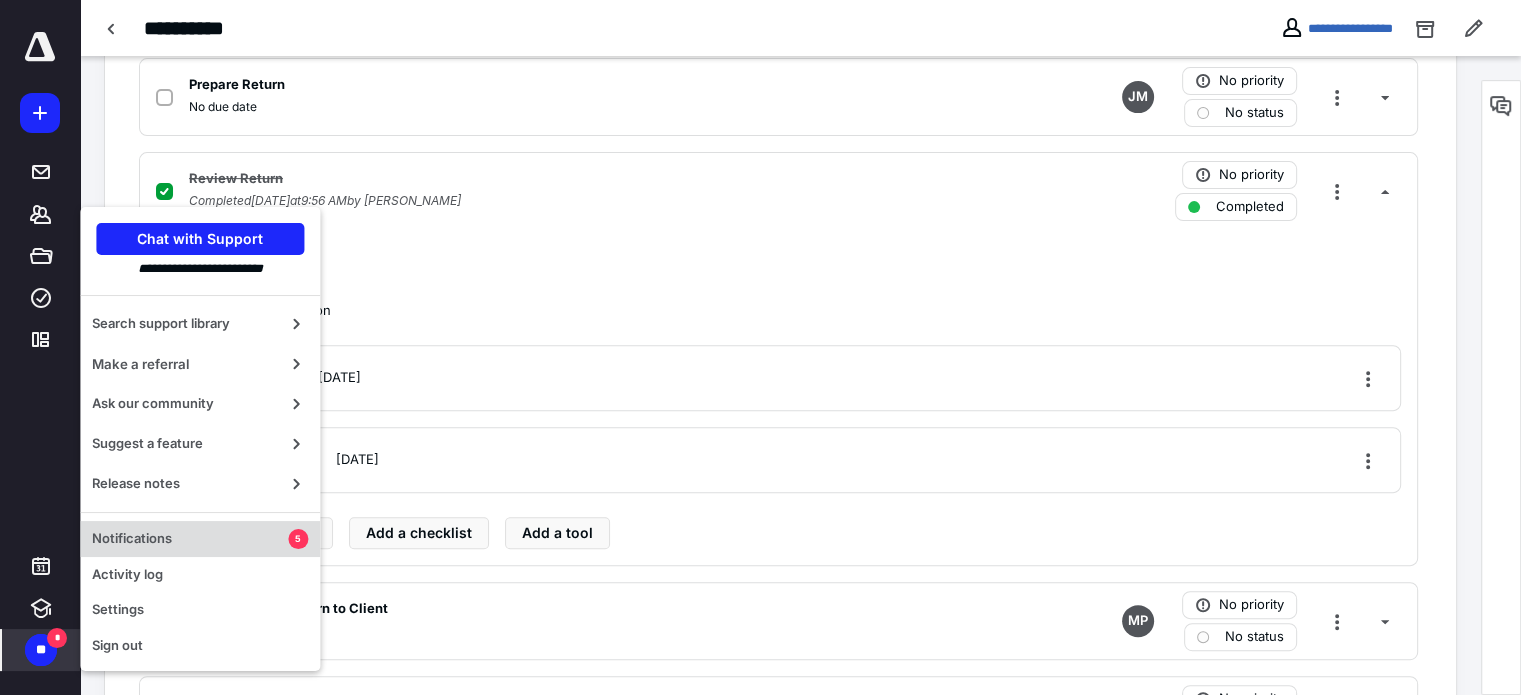drag, startPoint x: 148, startPoint y: 537, endPoint x: 184, endPoint y: 527, distance: 37.363083 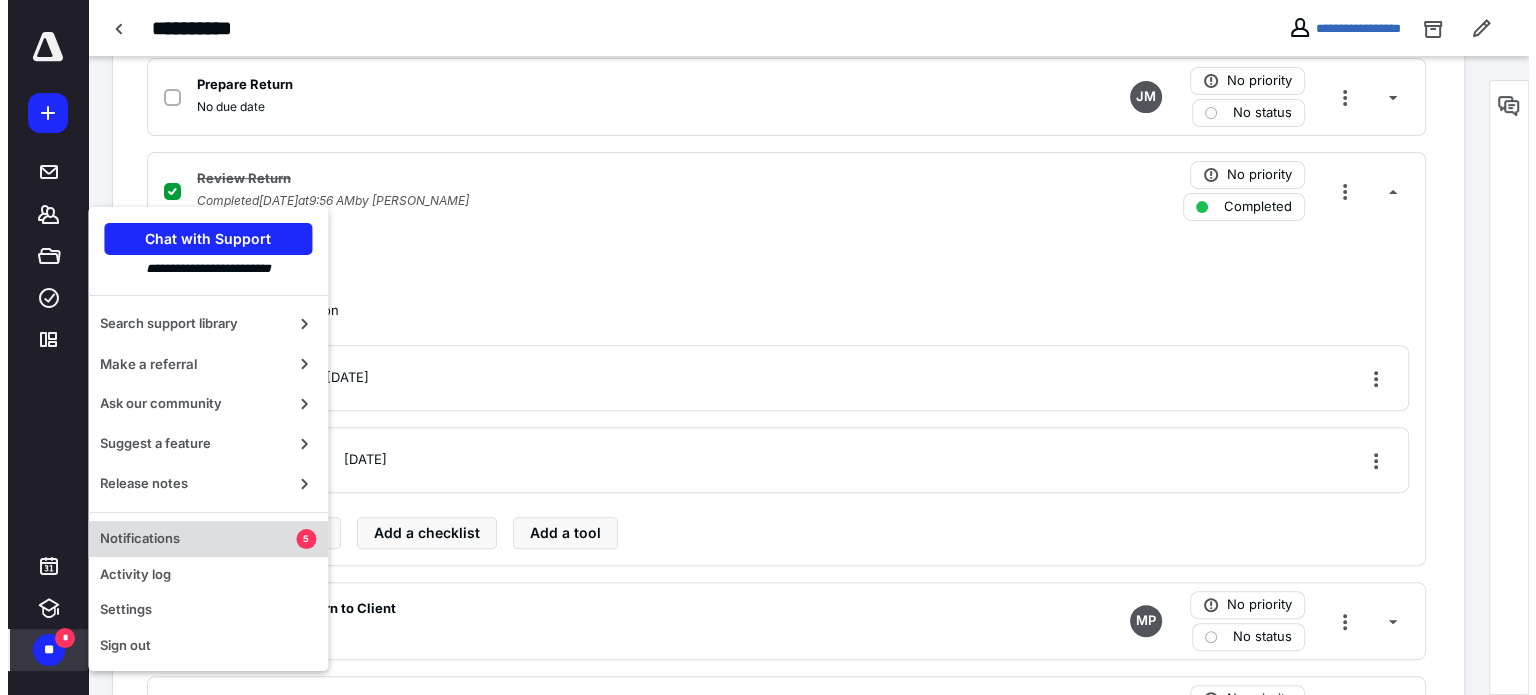 scroll, scrollTop: 0, scrollLeft: 0, axis: both 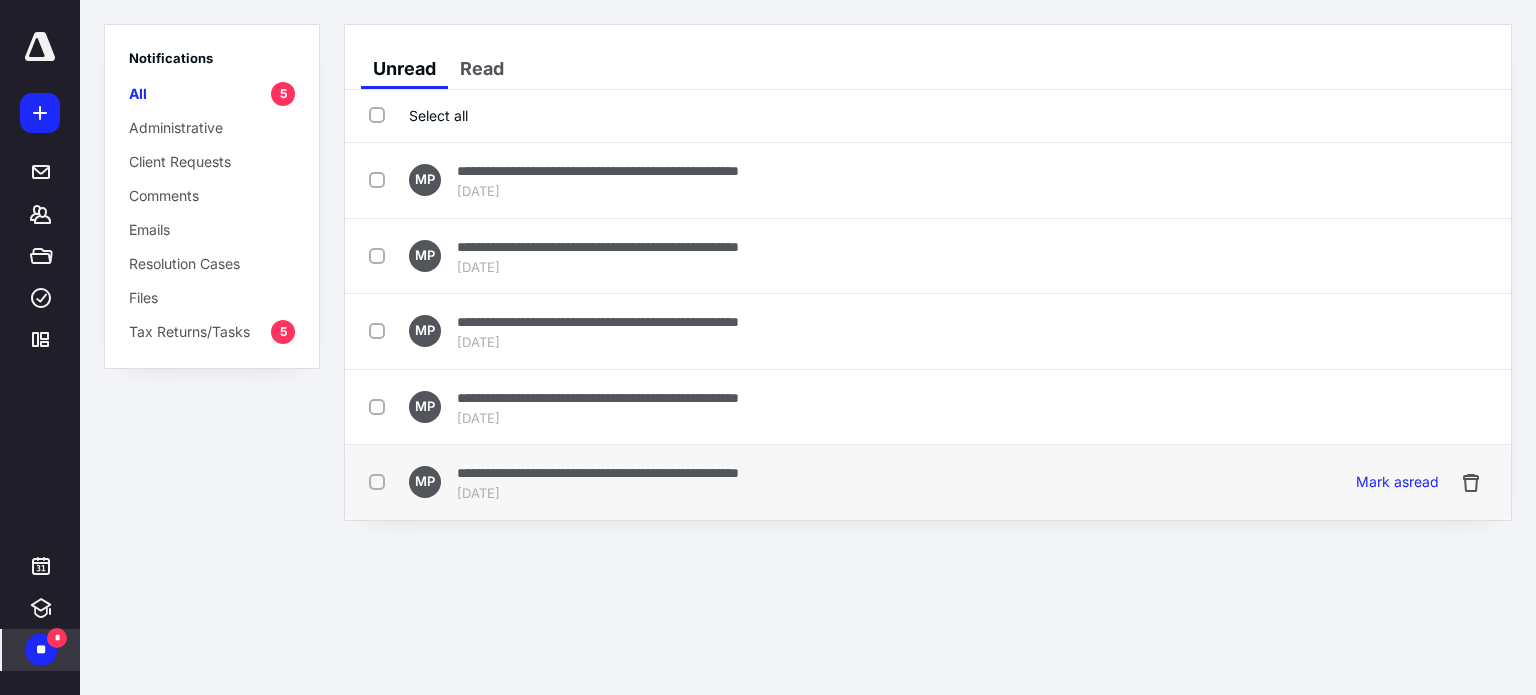 click on "**********" at bounding box center [598, 473] 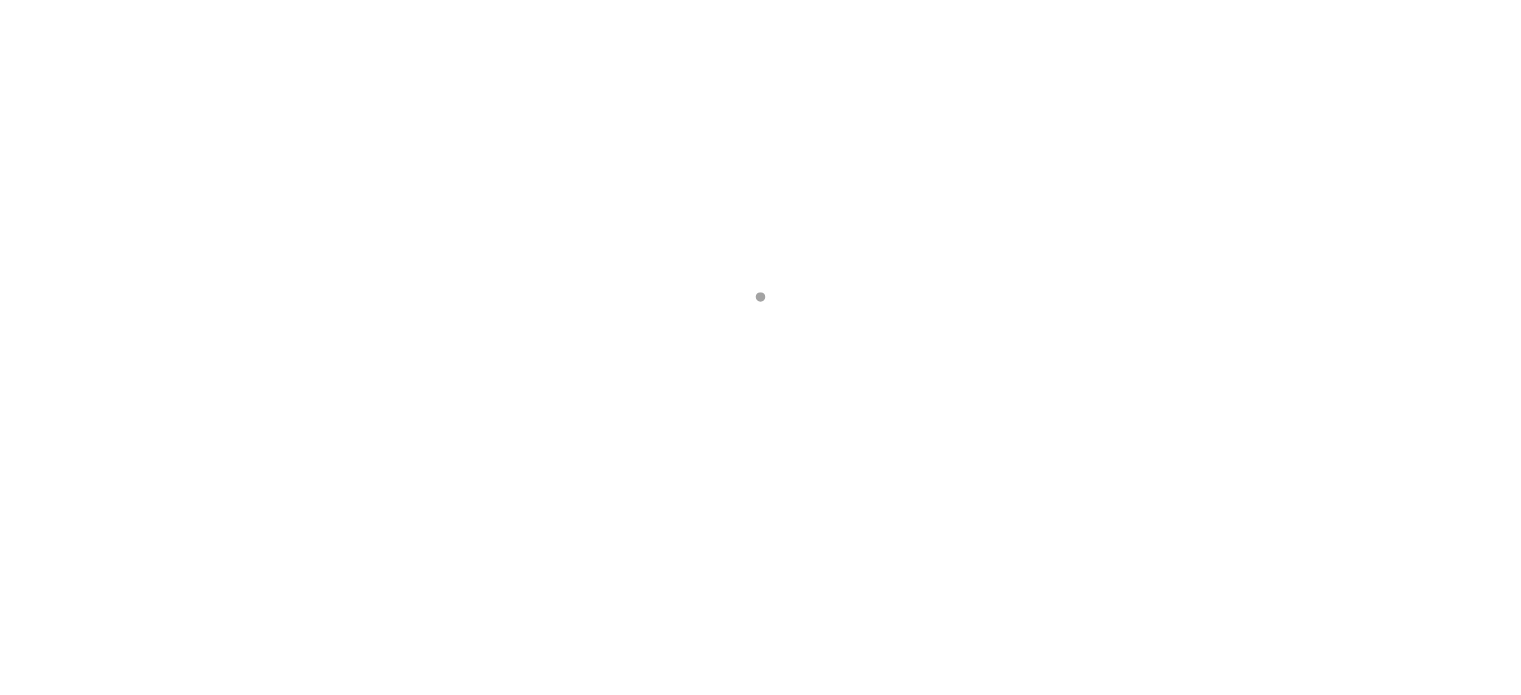 scroll, scrollTop: 0, scrollLeft: 0, axis: both 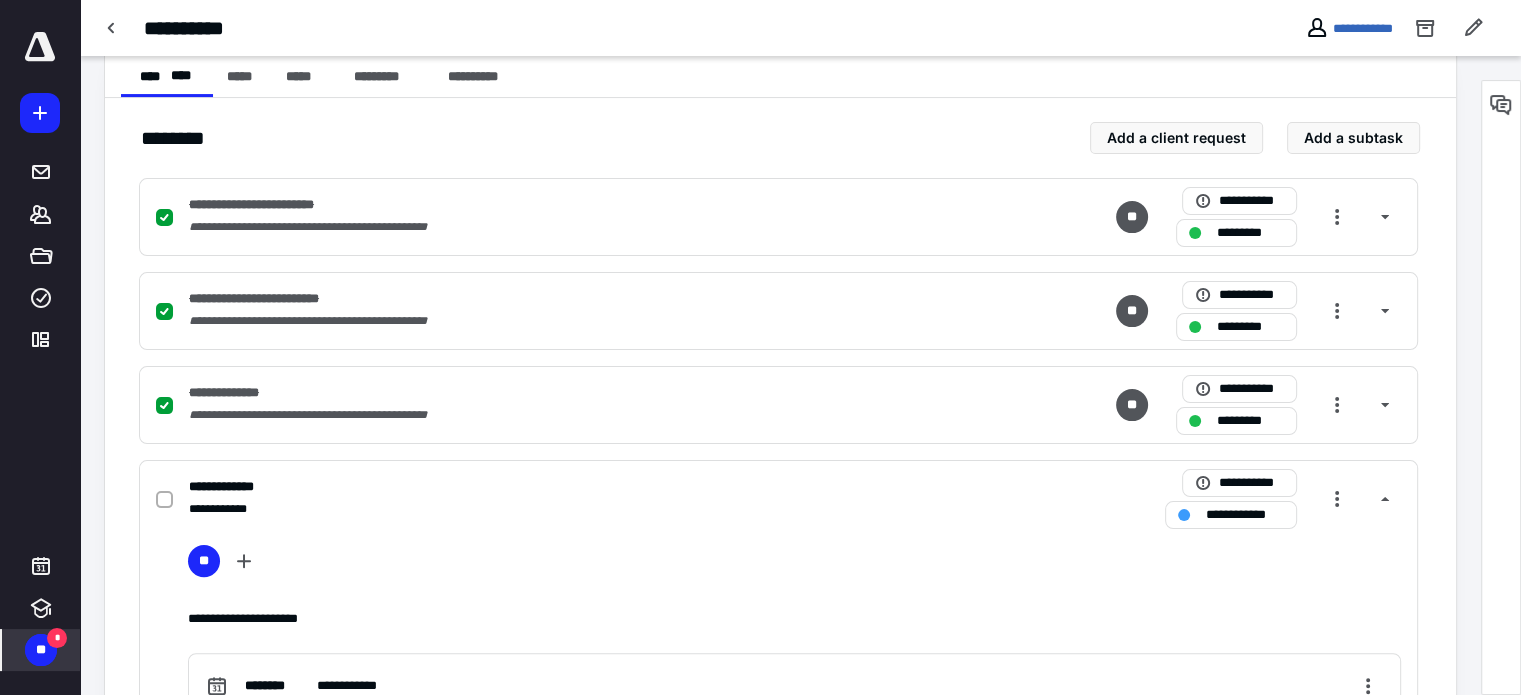 click on "*" at bounding box center [57, 638] 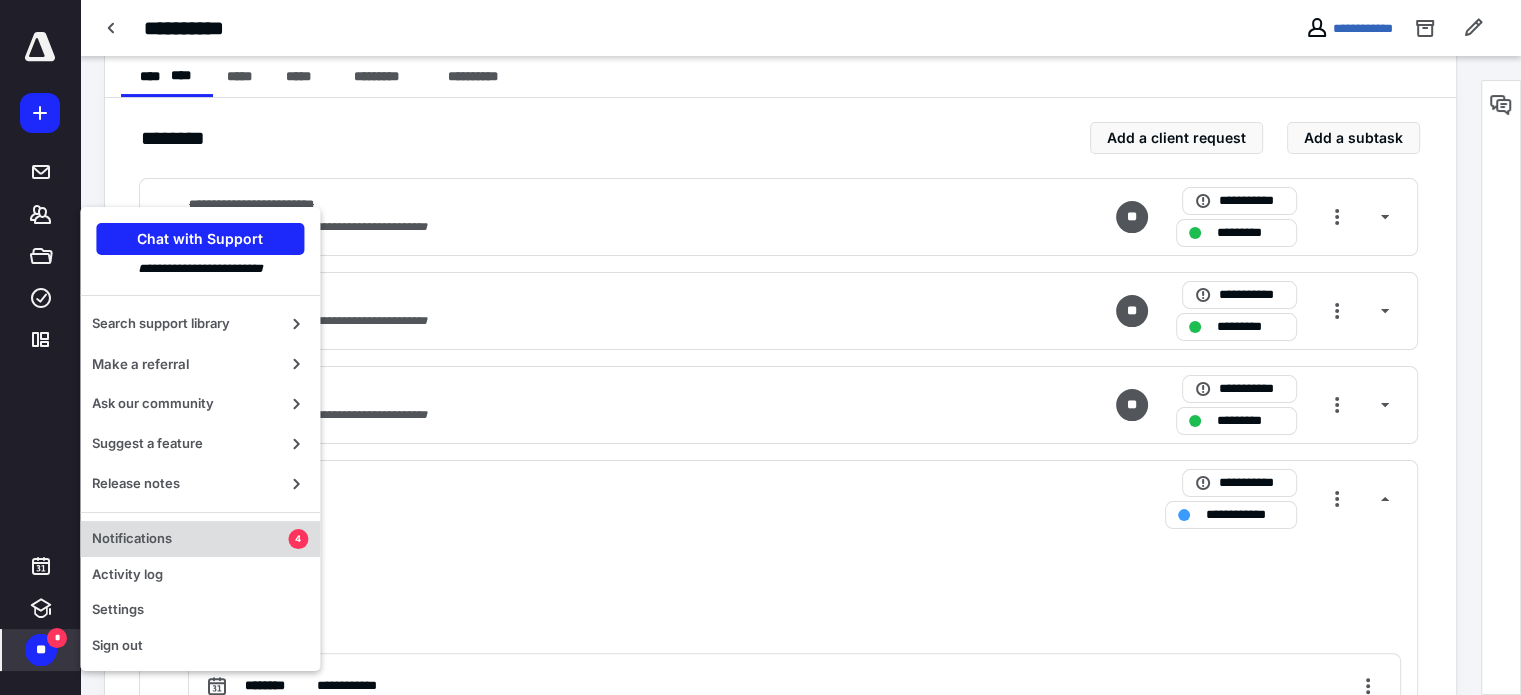 click on "Notifications" at bounding box center [190, 539] 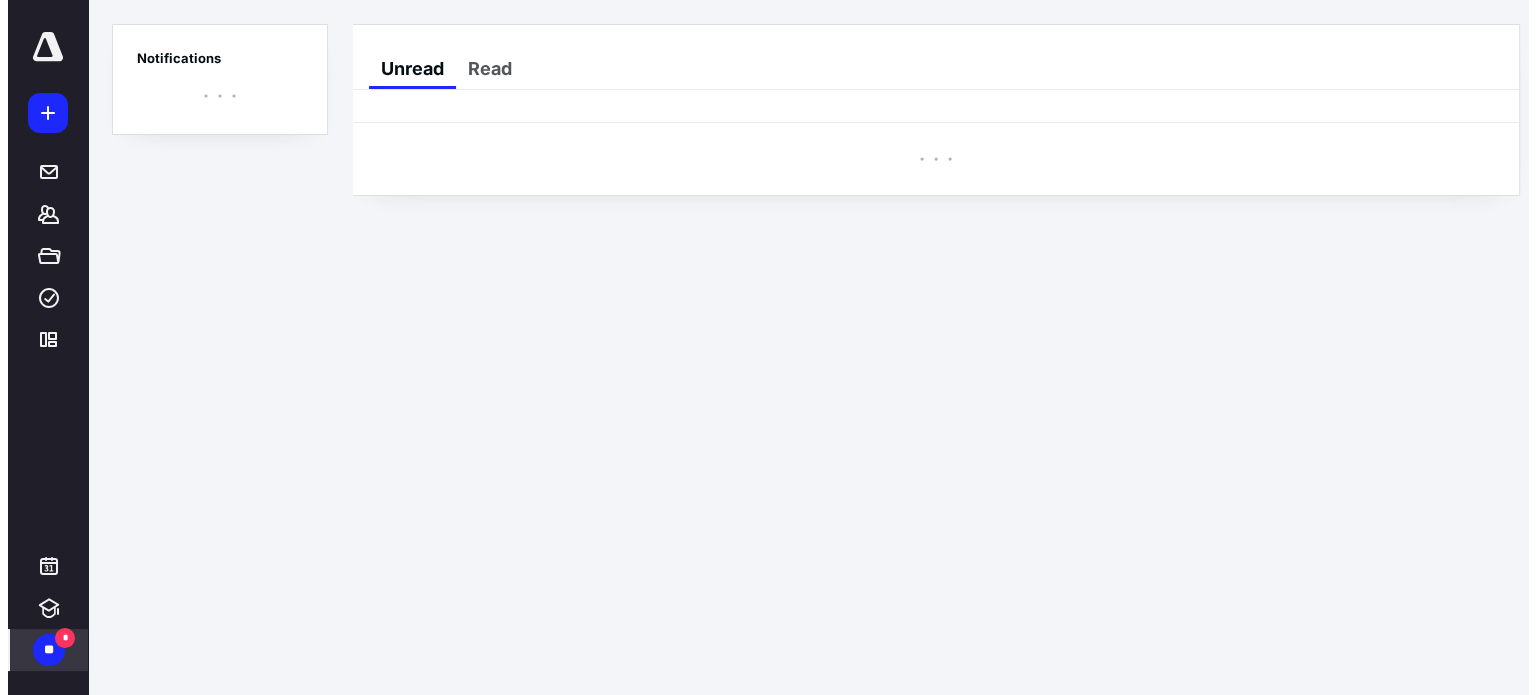 scroll, scrollTop: 0, scrollLeft: 0, axis: both 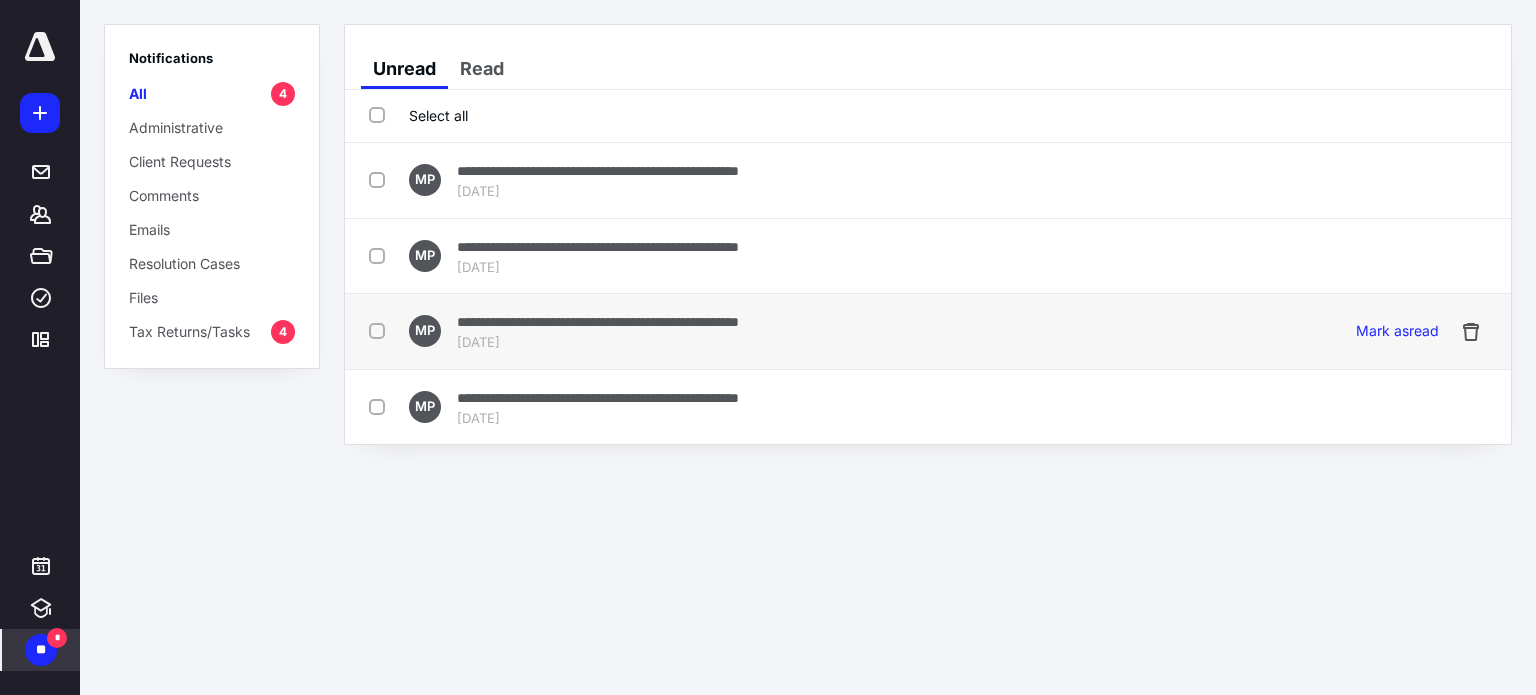 click on "**********" at bounding box center [598, 322] 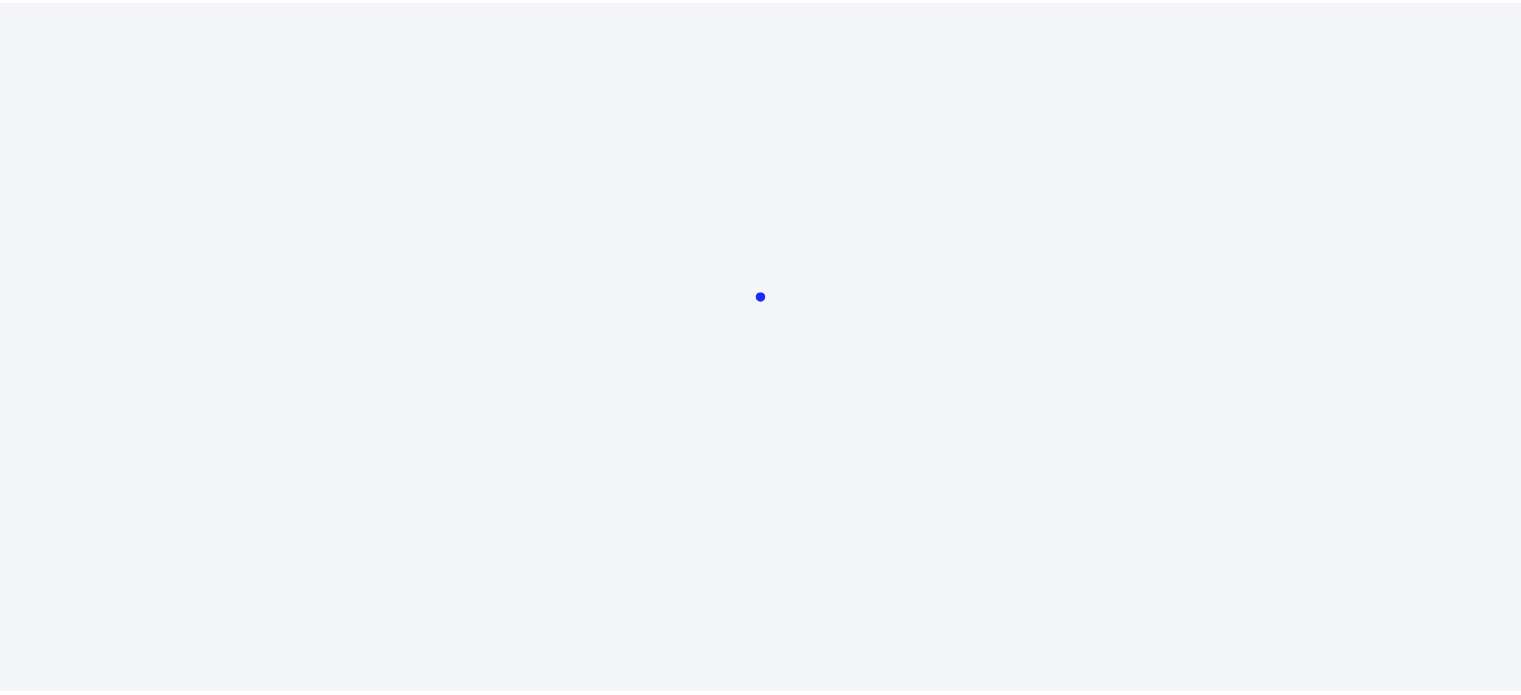 scroll, scrollTop: 0, scrollLeft: 0, axis: both 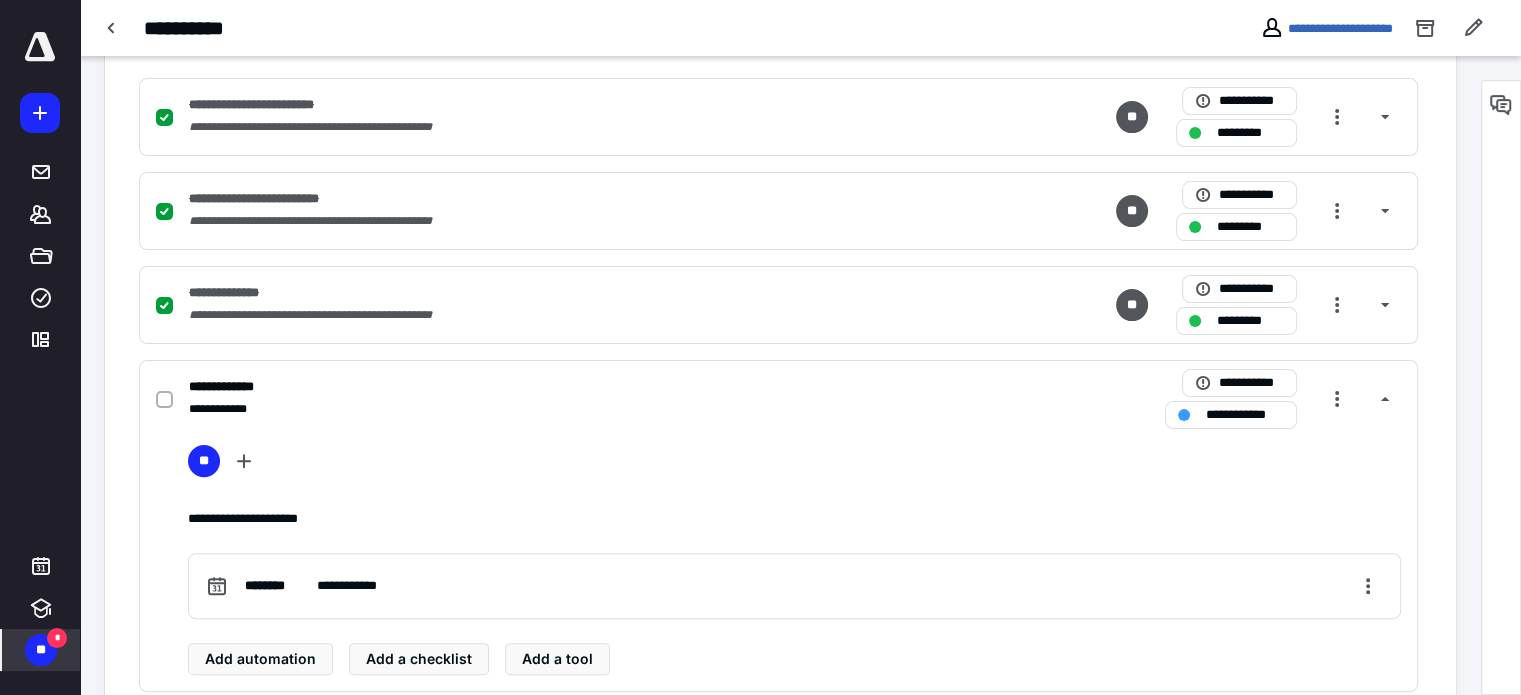 click on "**" at bounding box center (41, 650) 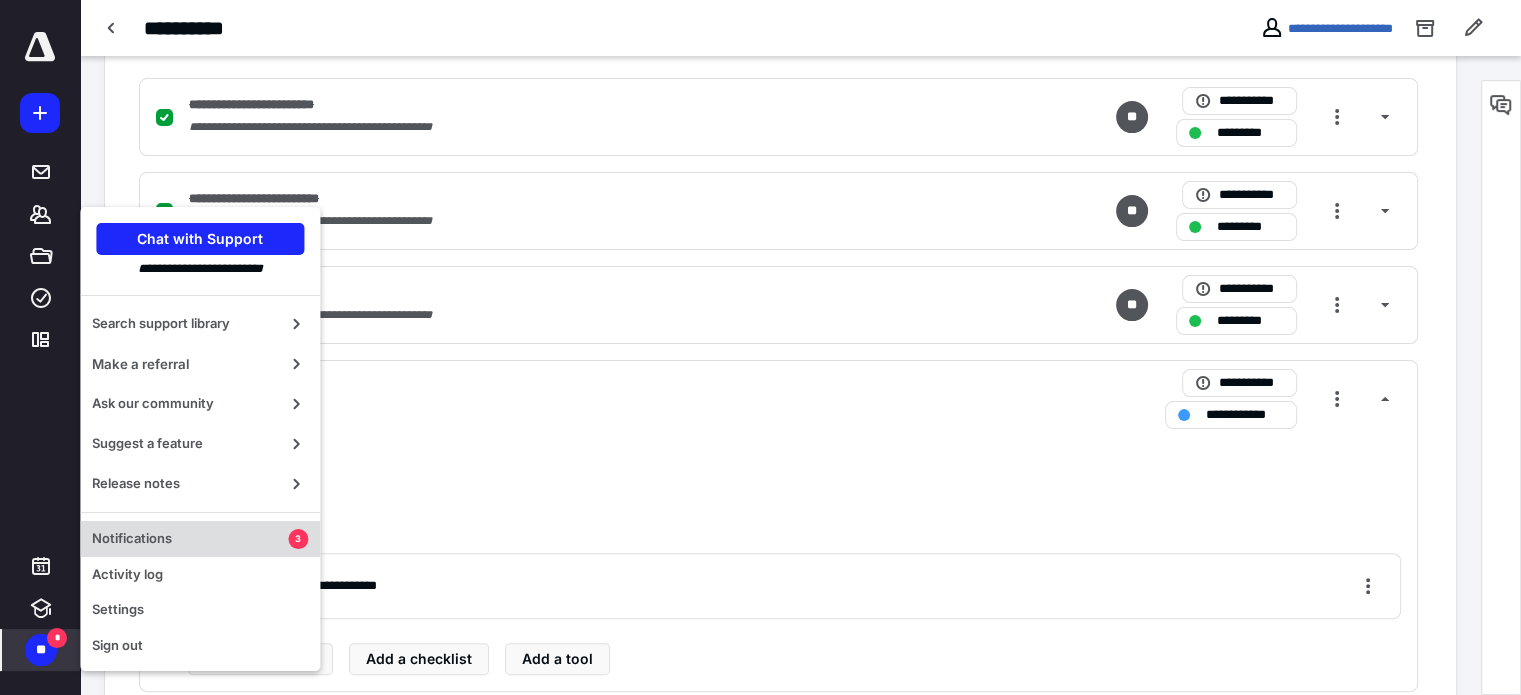 click on "Notifications" at bounding box center [190, 539] 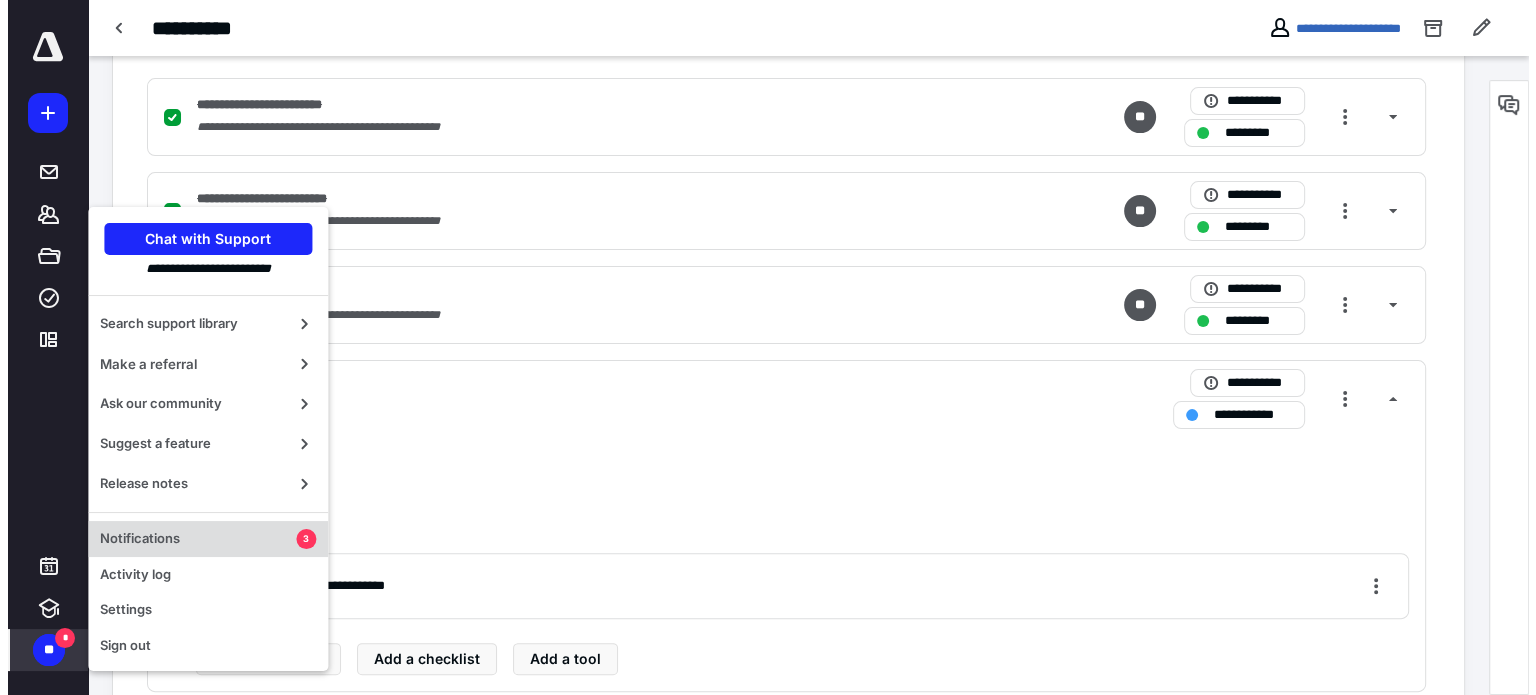scroll, scrollTop: 0, scrollLeft: 0, axis: both 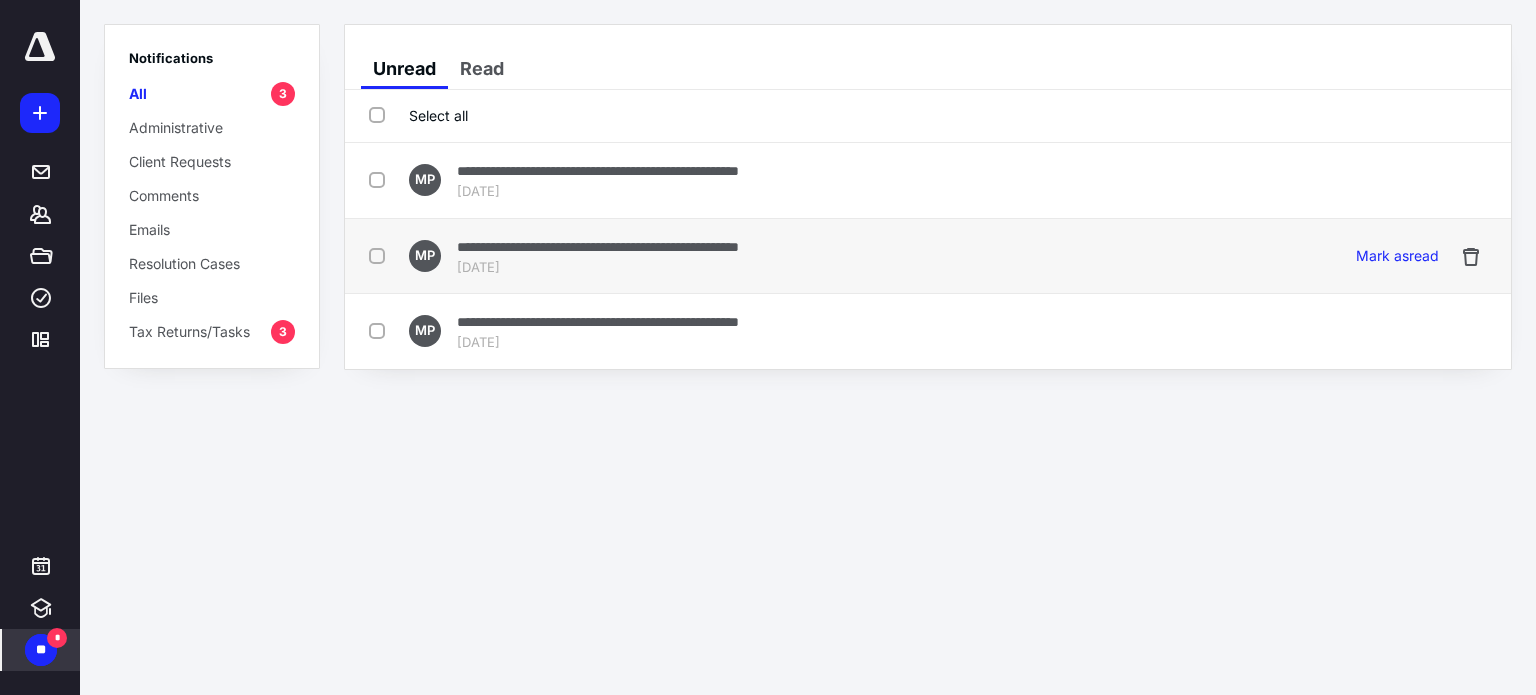 click on "**********" at bounding box center [598, 247] 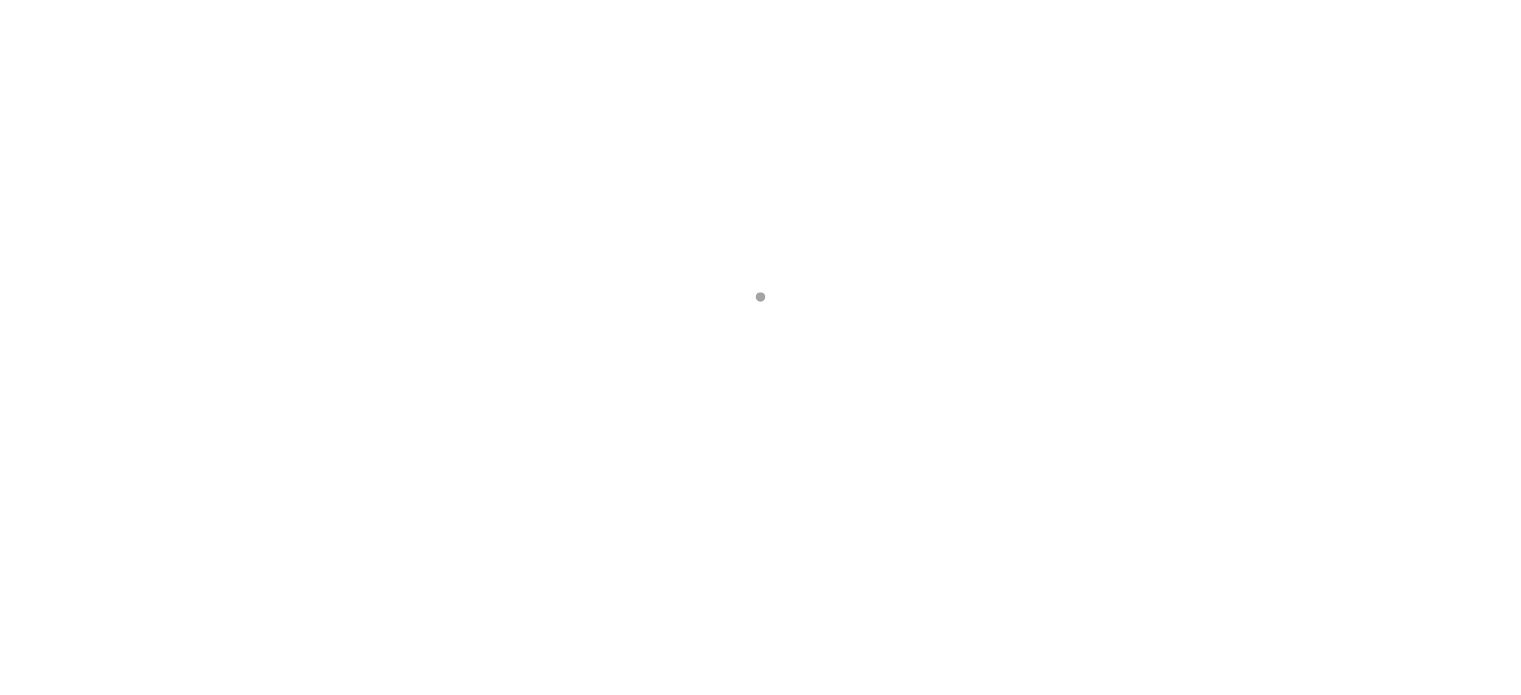 scroll, scrollTop: 0, scrollLeft: 0, axis: both 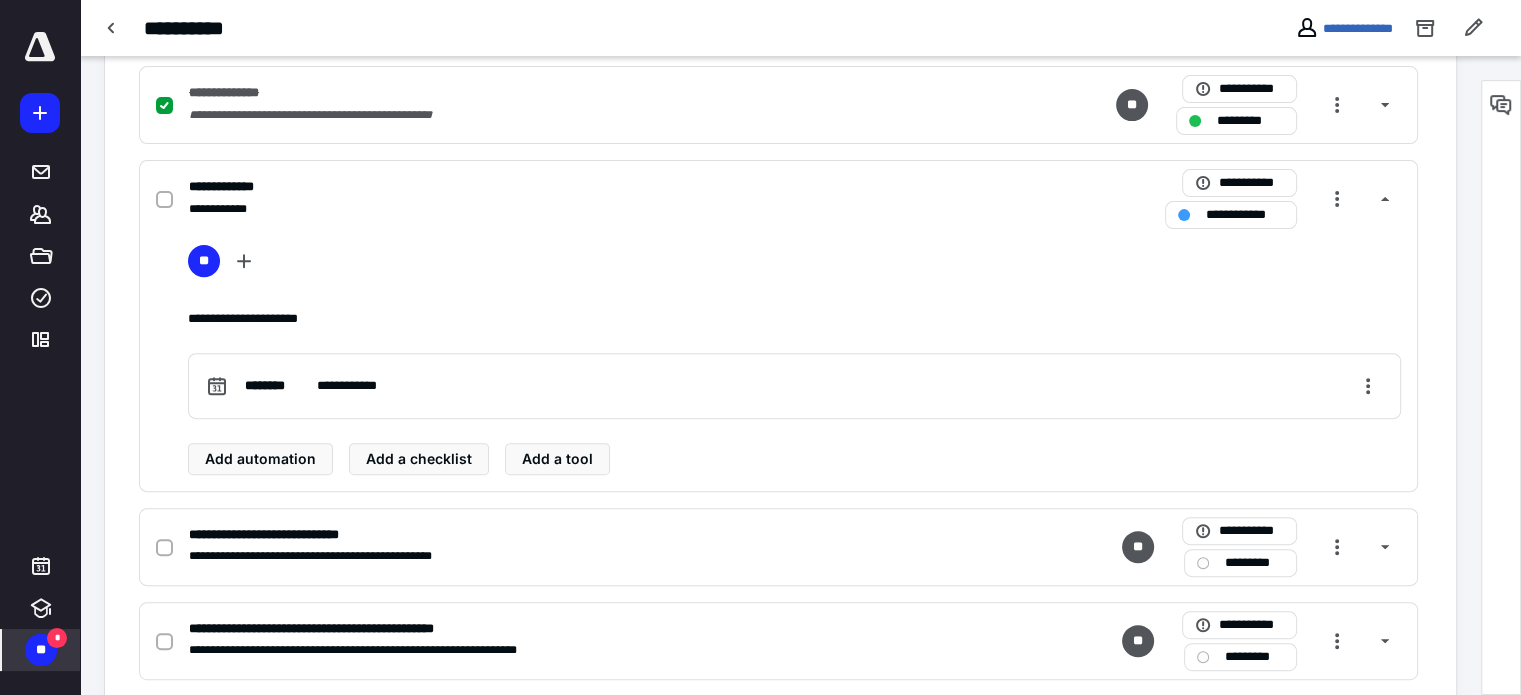 click on "**" at bounding box center (41, 650) 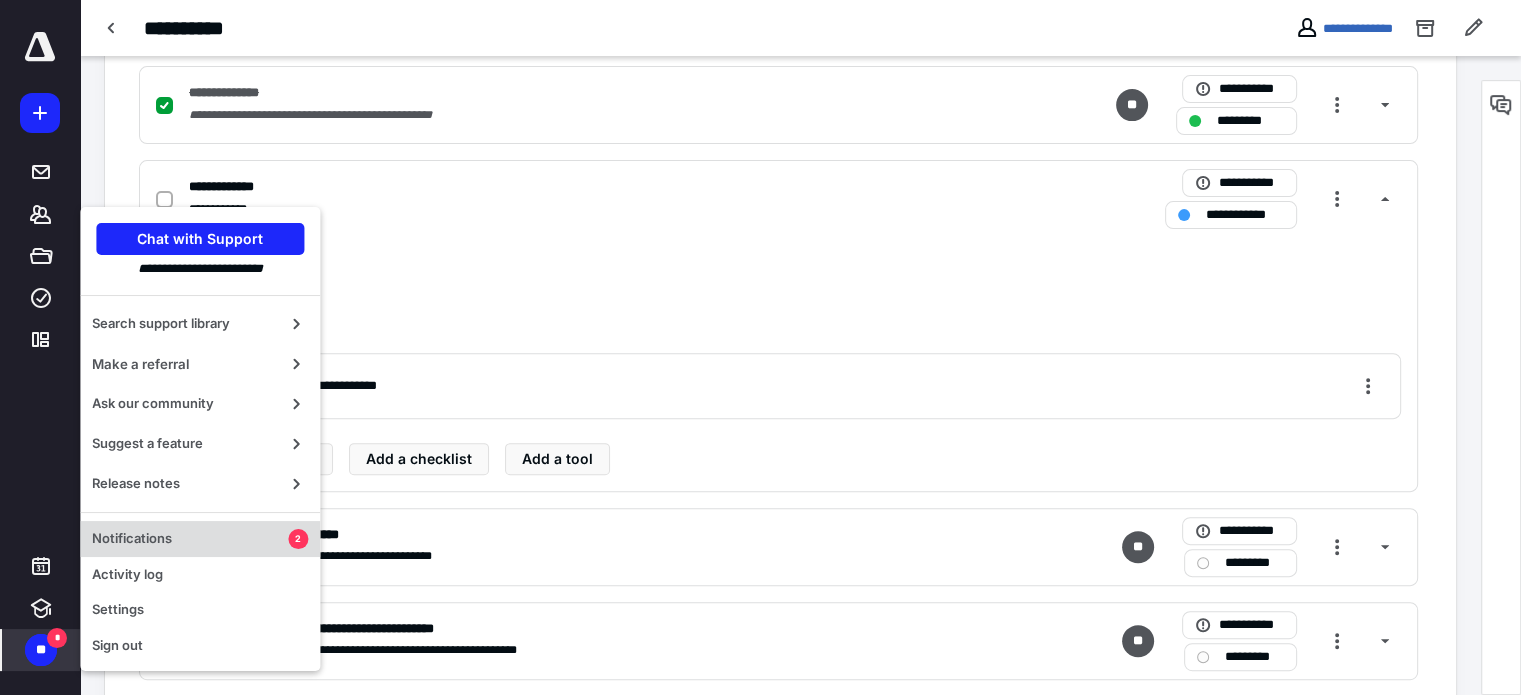 click on "Notifications" at bounding box center (190, 539) 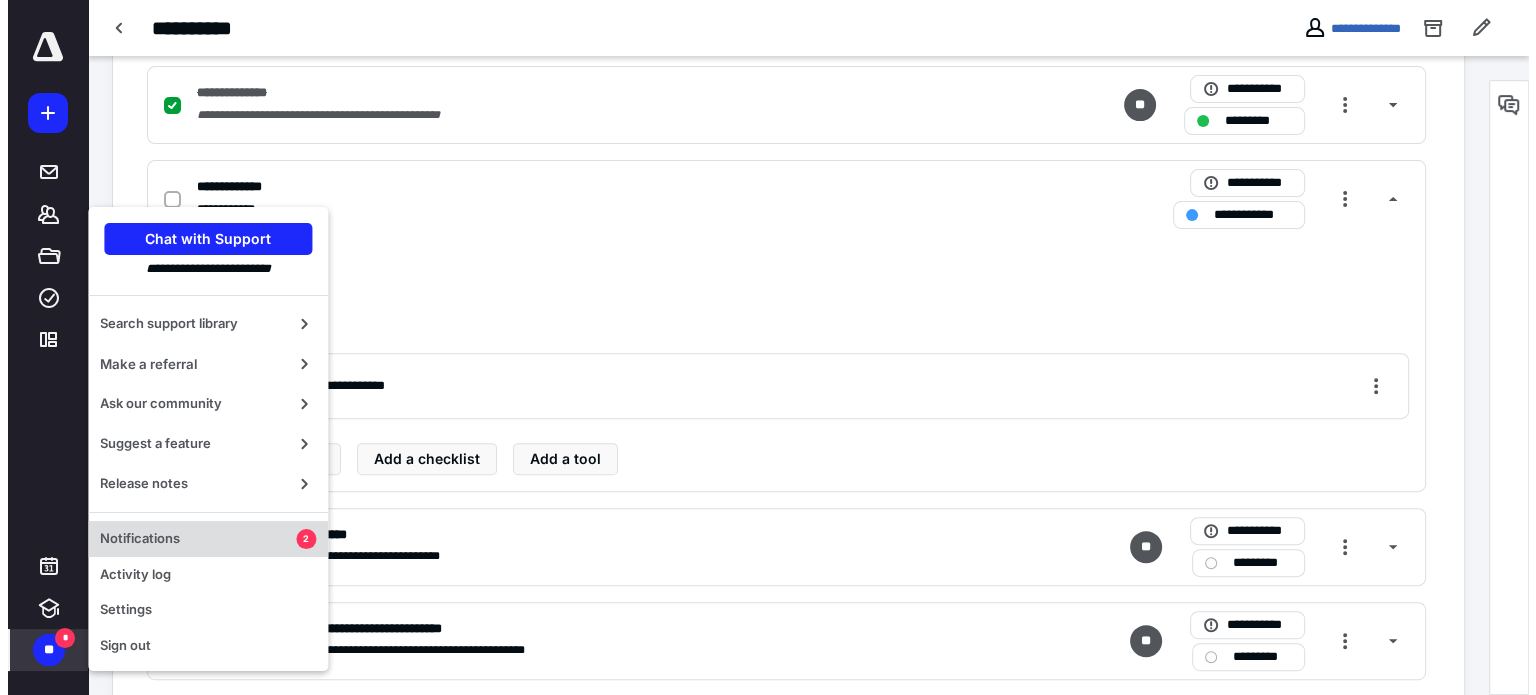 scroll, scrollTop: 0, scrollLeft: 0, axis: both 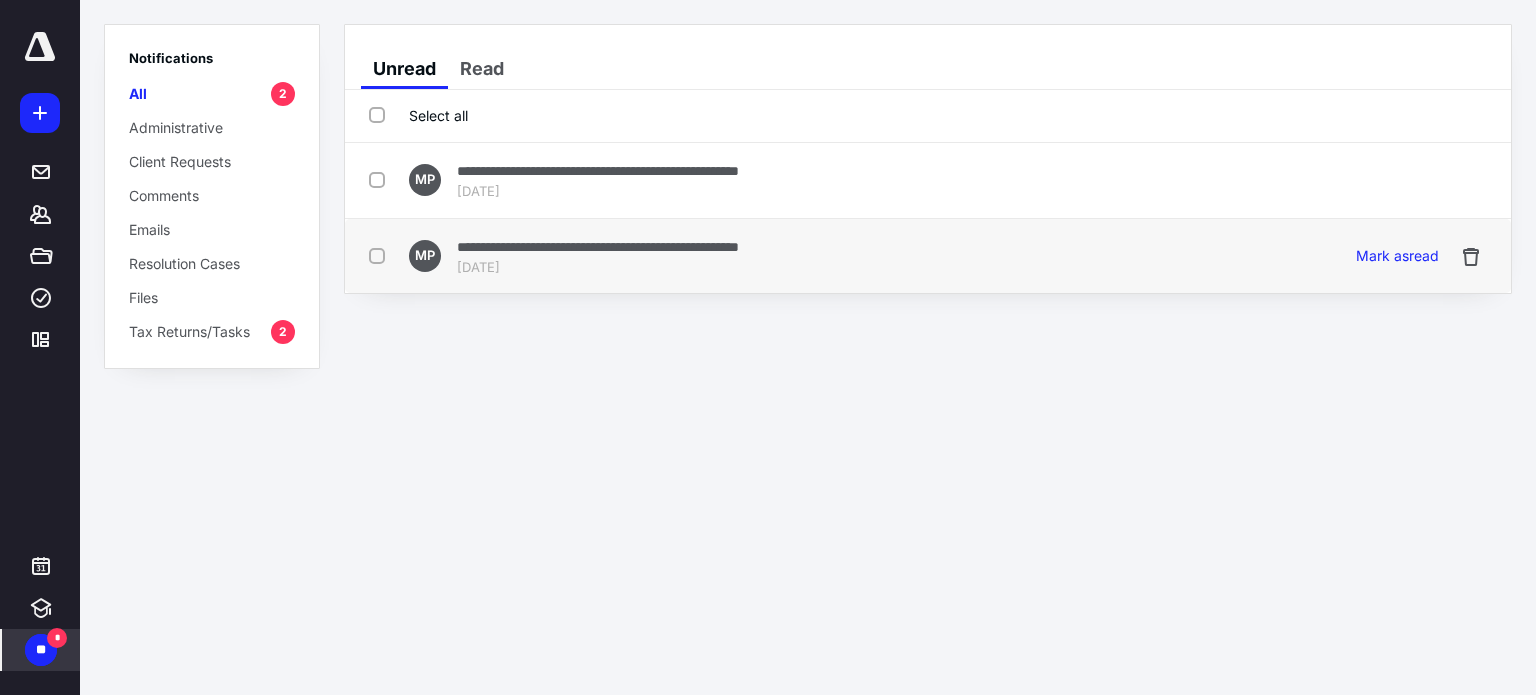 click on "**********" at bounding box center (598, 247) 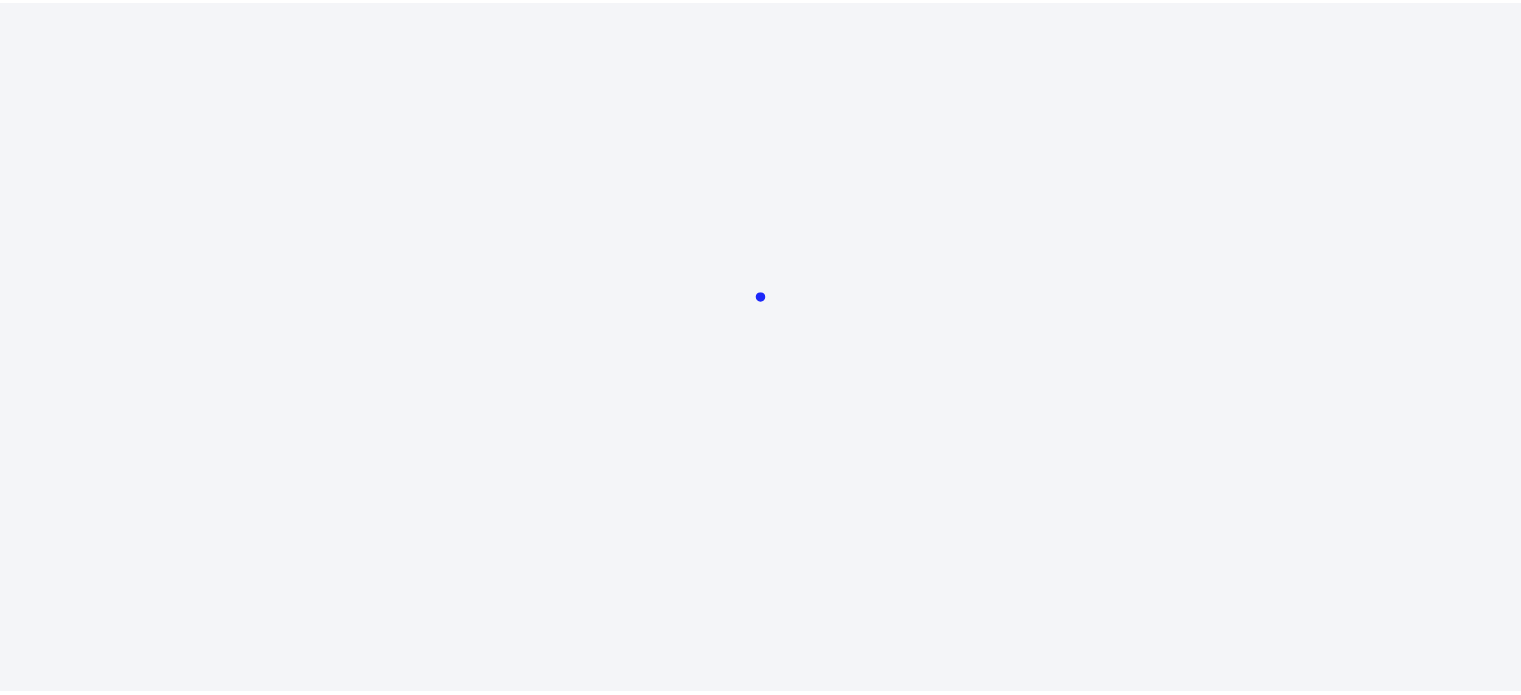scroll, scrollTop: 0, scrollLeft: 0, axis: both 